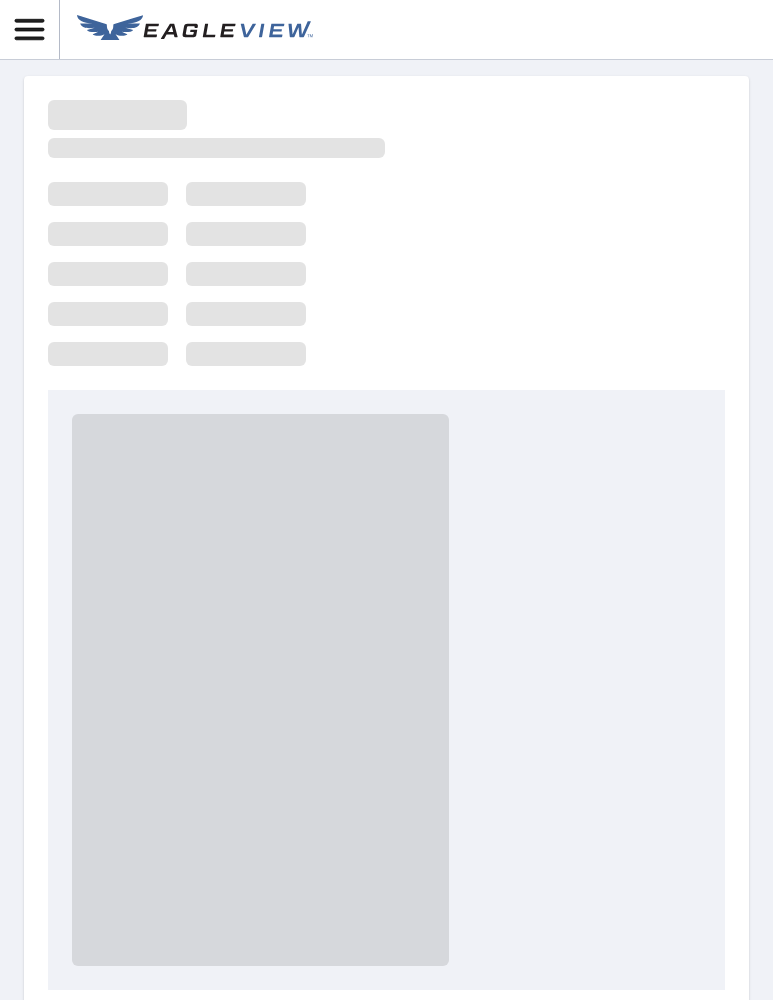 scroll, scrollTop: 0, scrollLeft: 0, axis: both 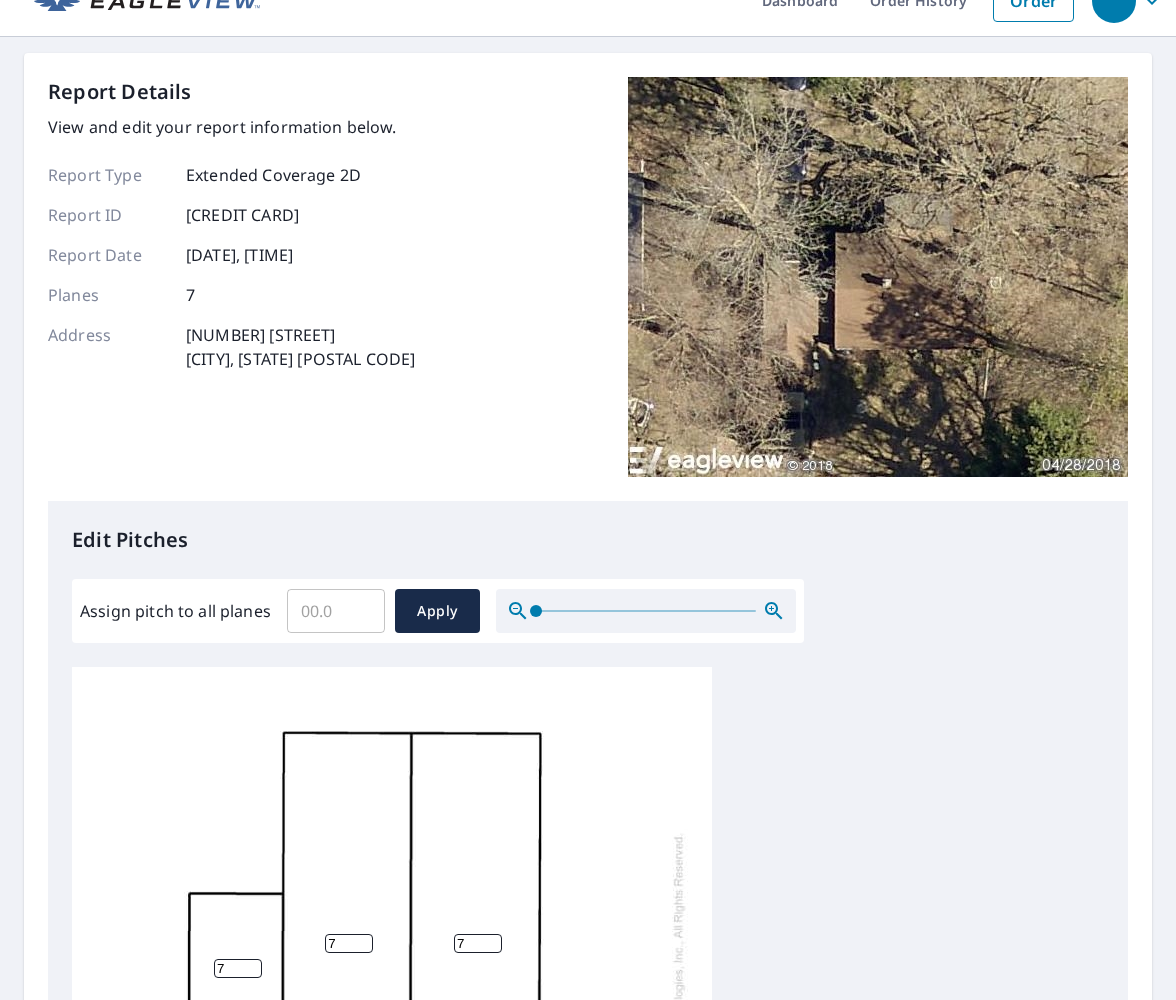 click on "Assign pitch to all planes" at bounding box center (336, 611) 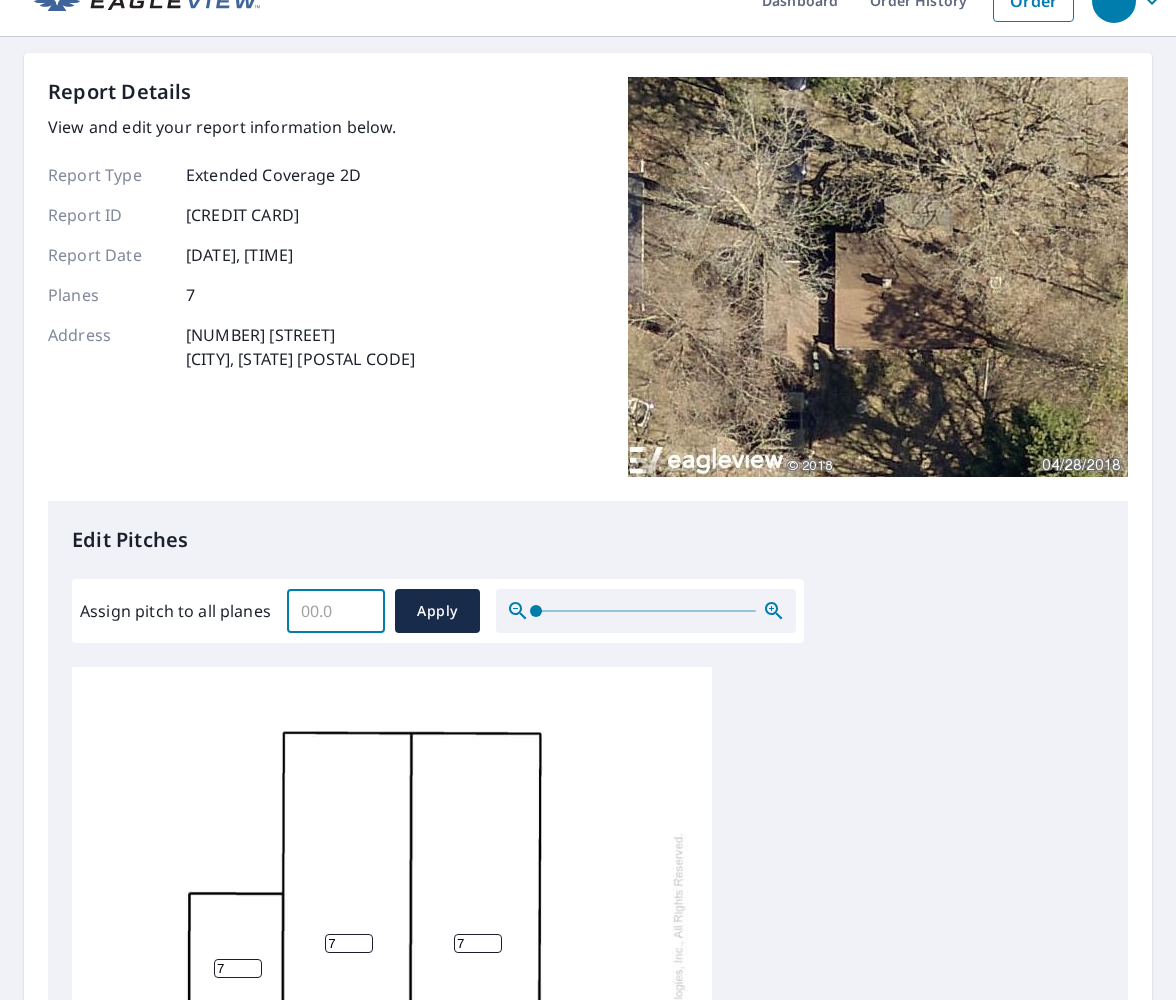 type on "7" 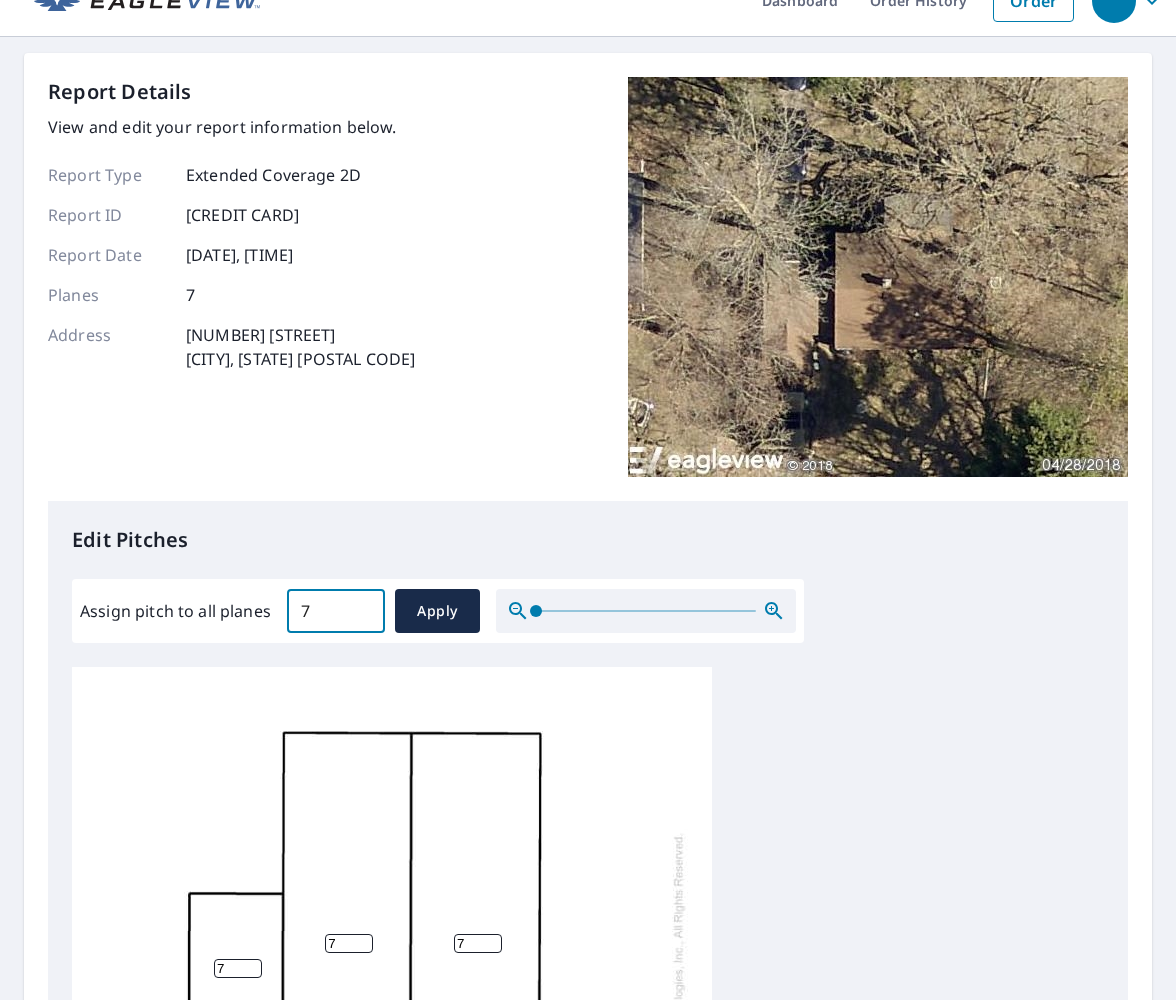 type 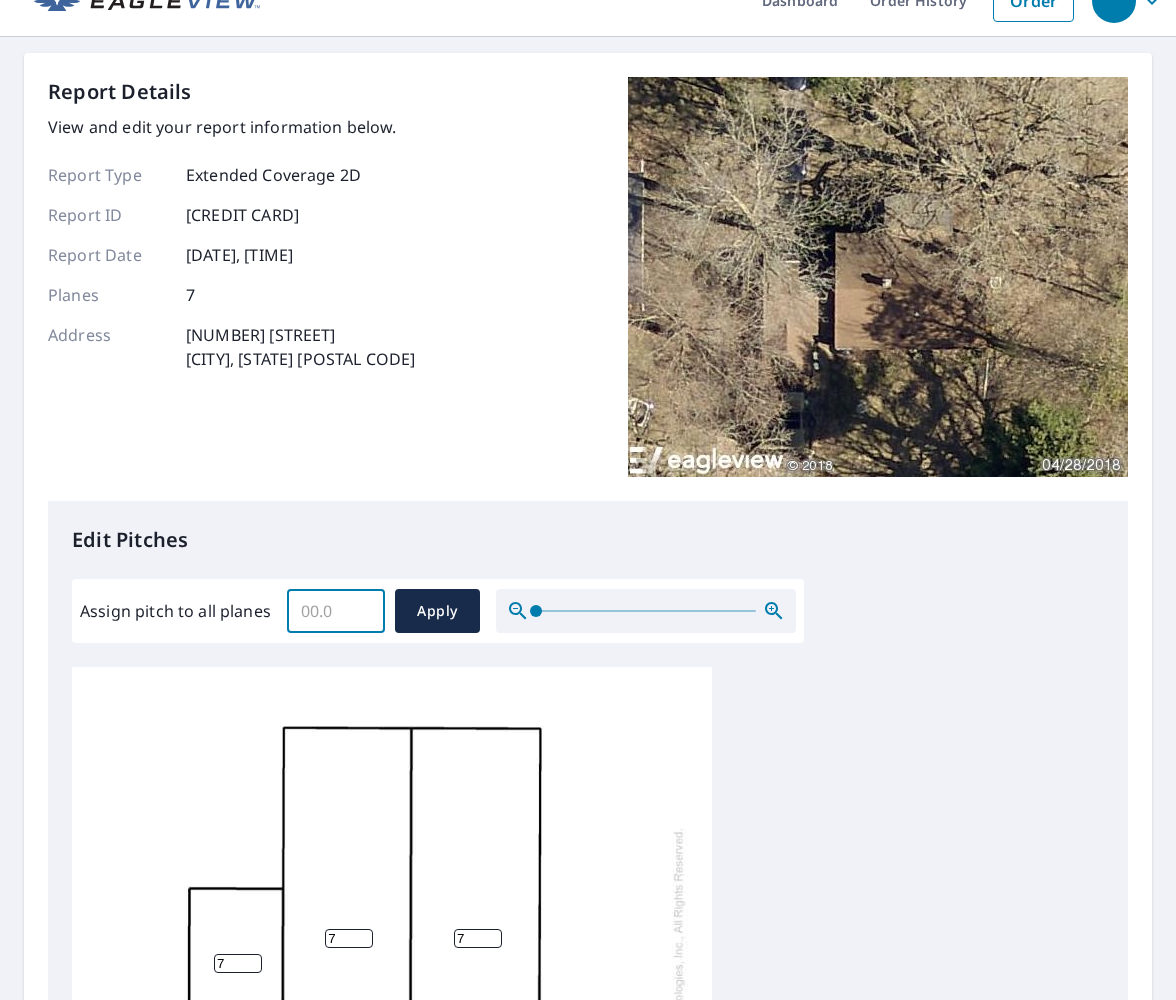 scroll, scrollTop: 19, scrollLeft: 0, axis: vertical 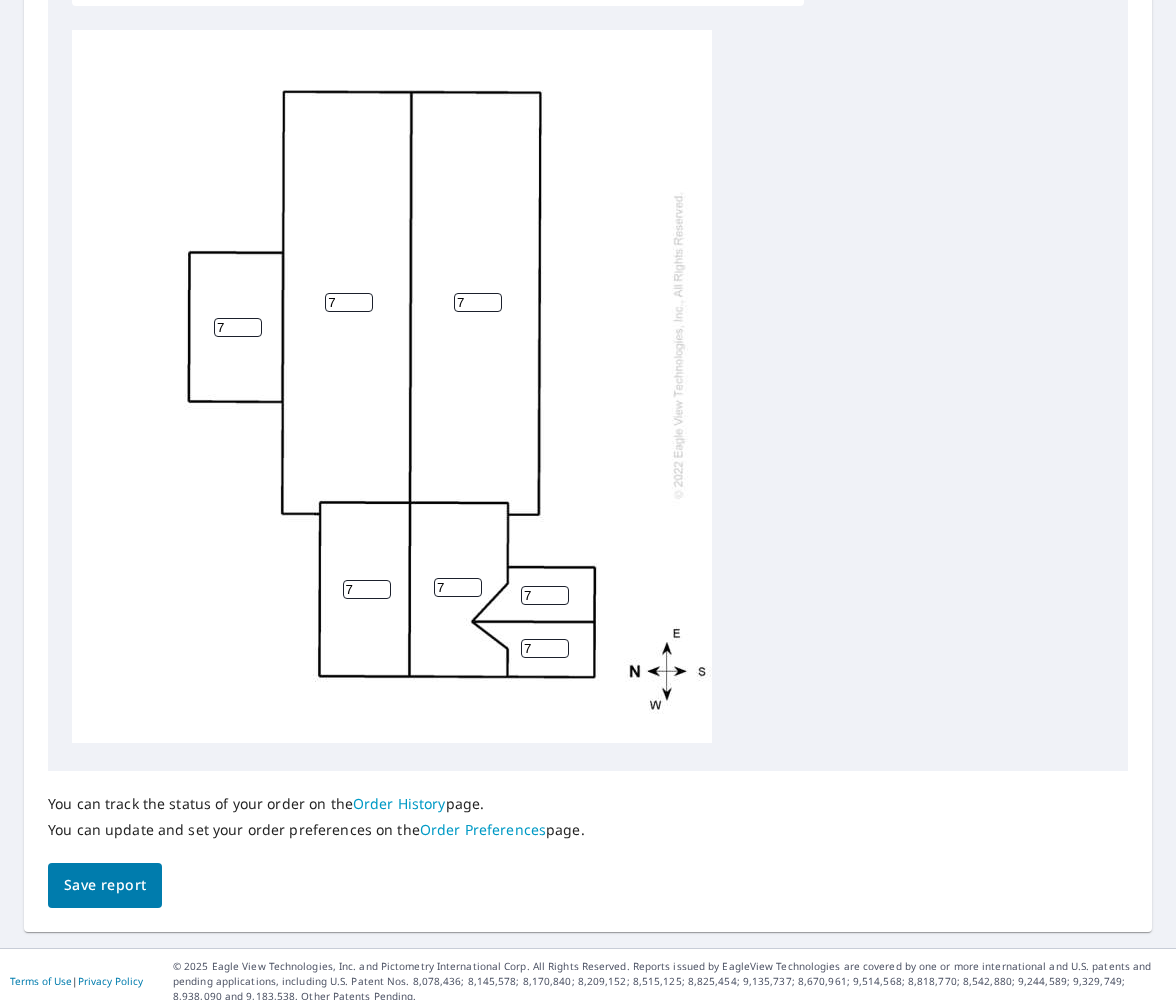 click on "7" at bounding box center [367, 589] 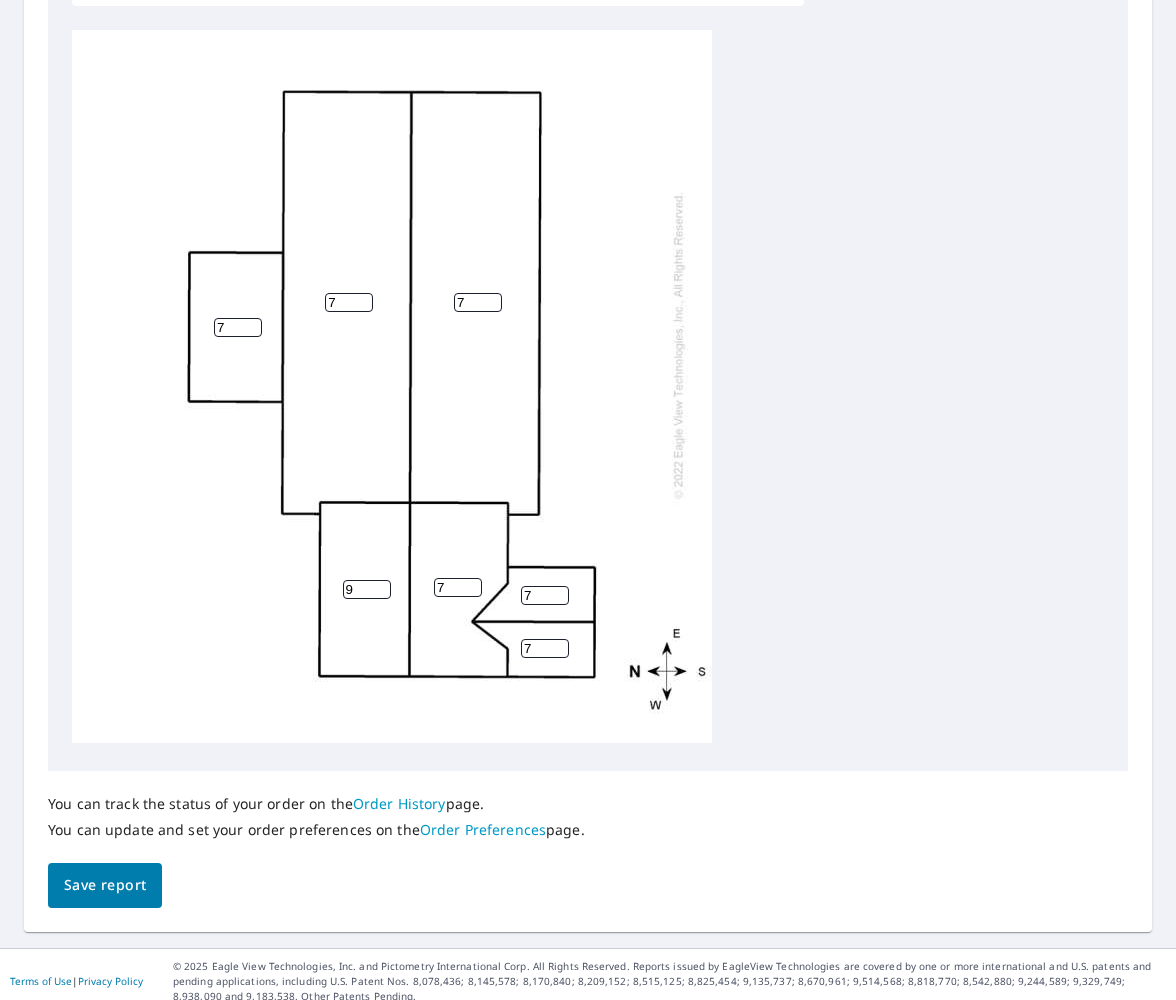 type on "9" 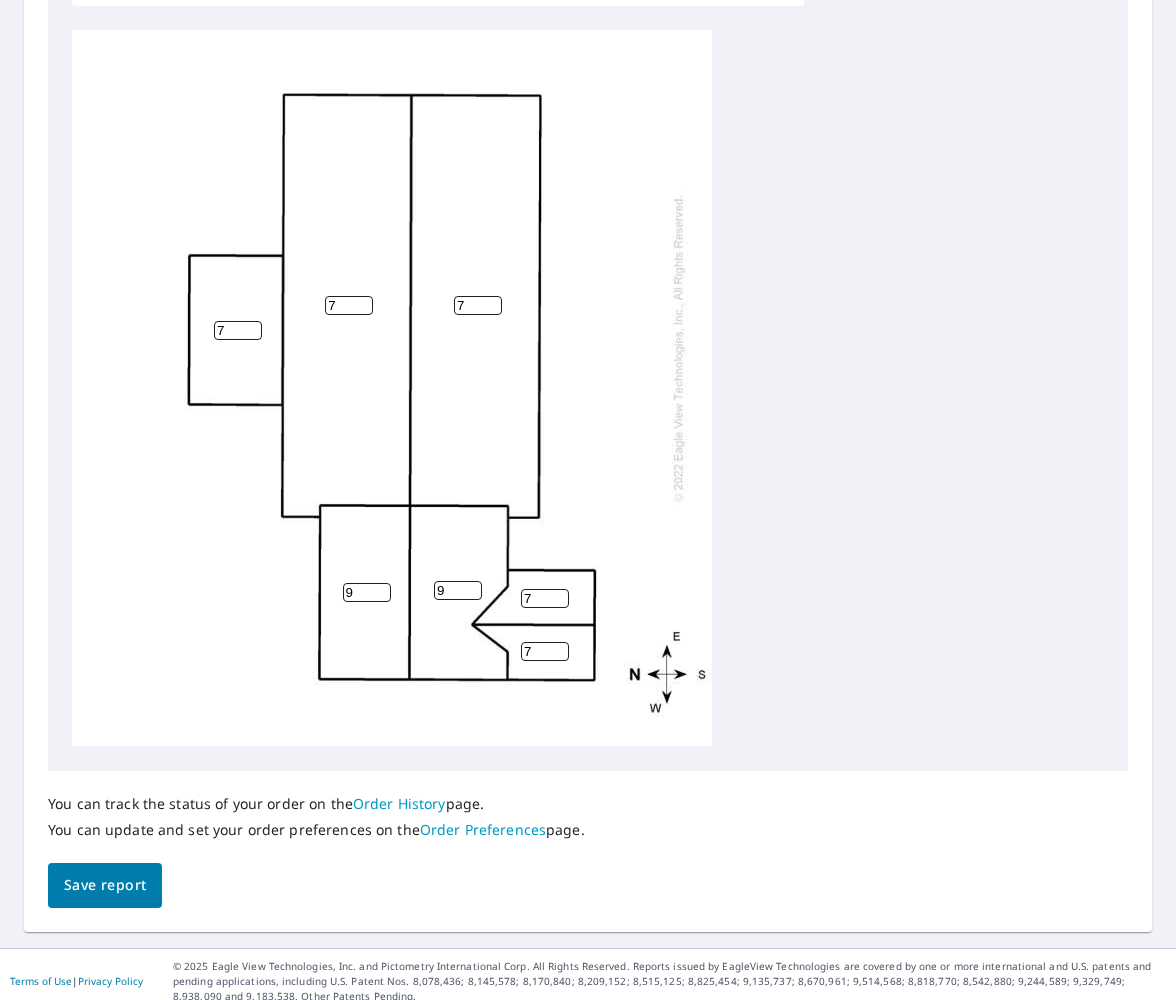 scroll, scrollTop: 0, scrollLeft: 0, axis: both 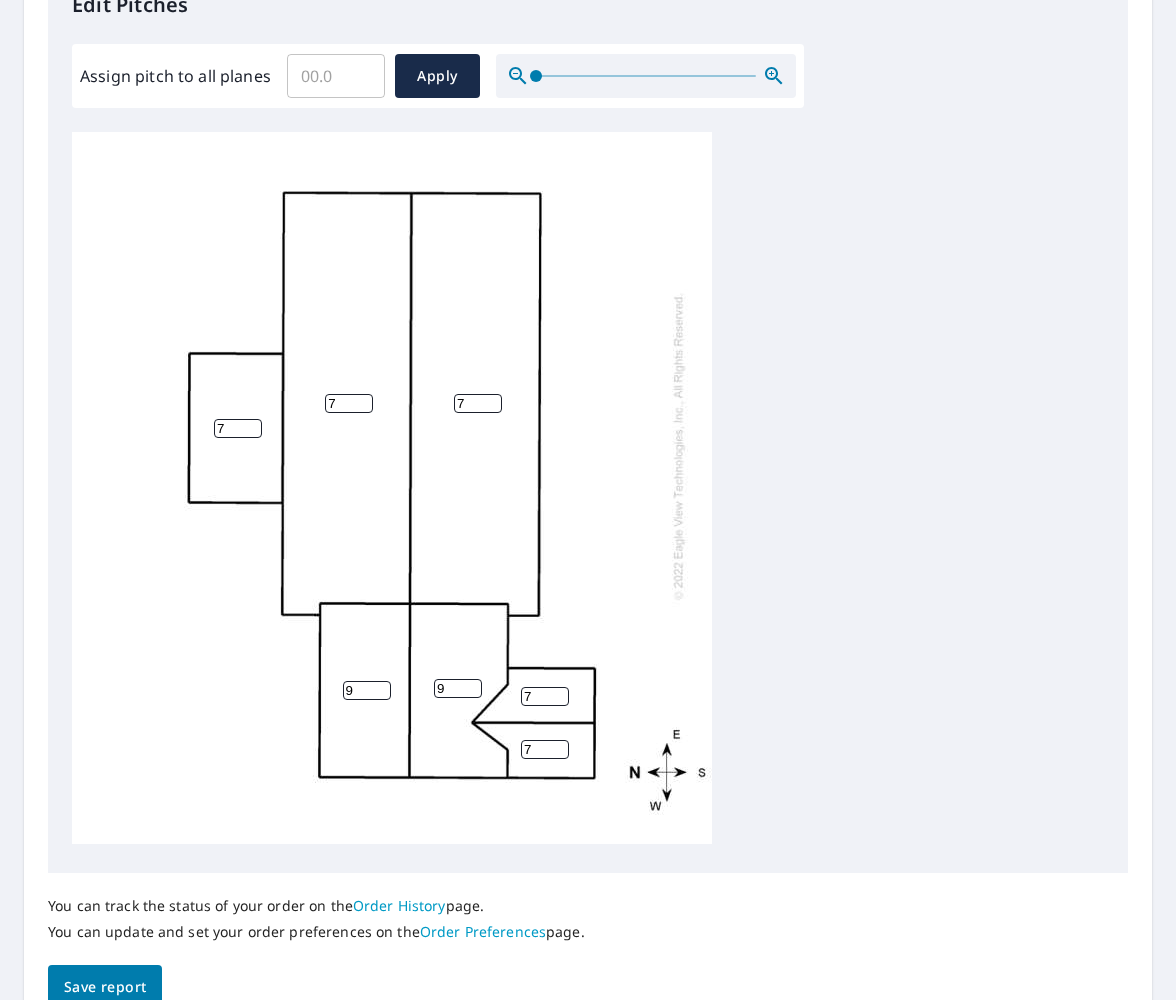 type on "9" 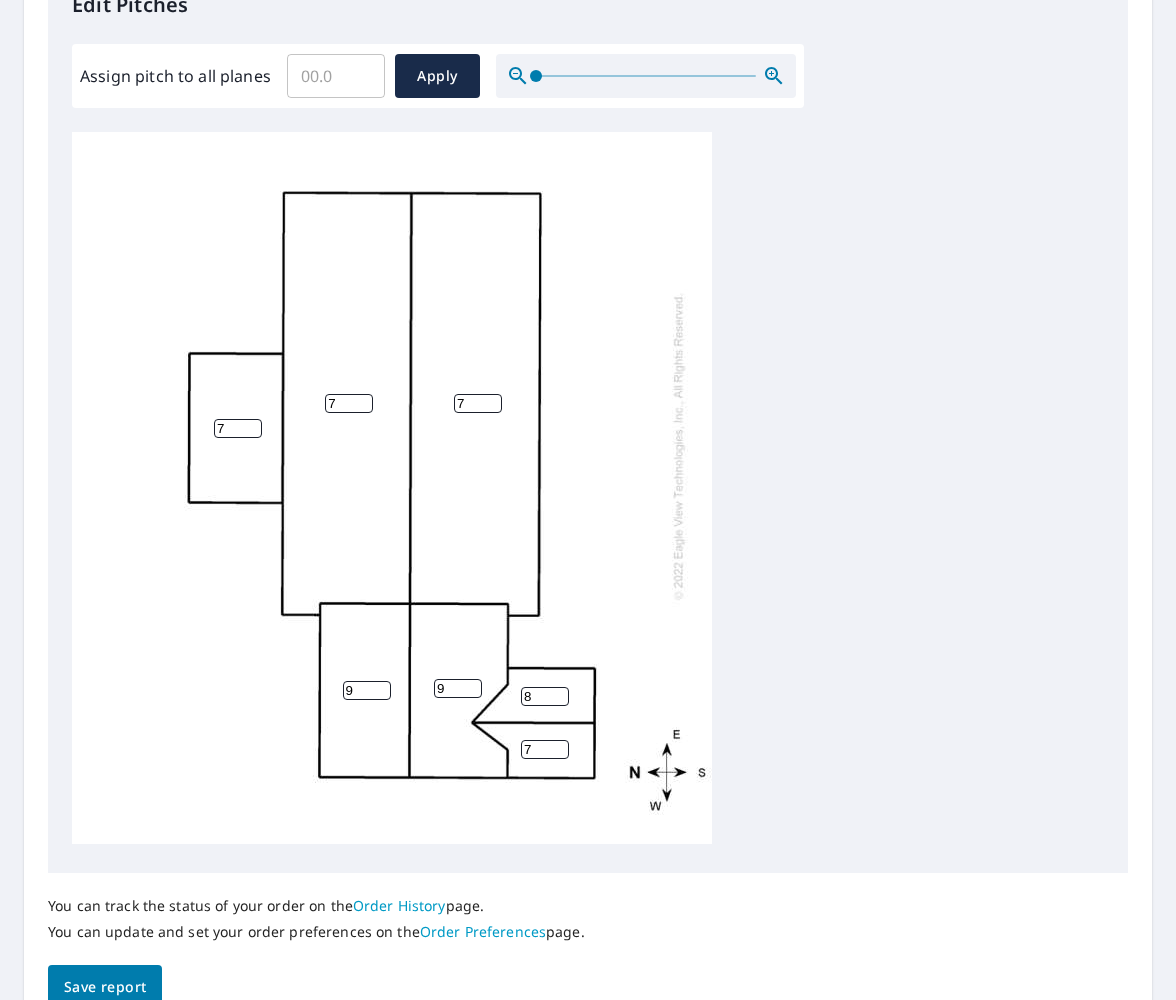 type on "8" 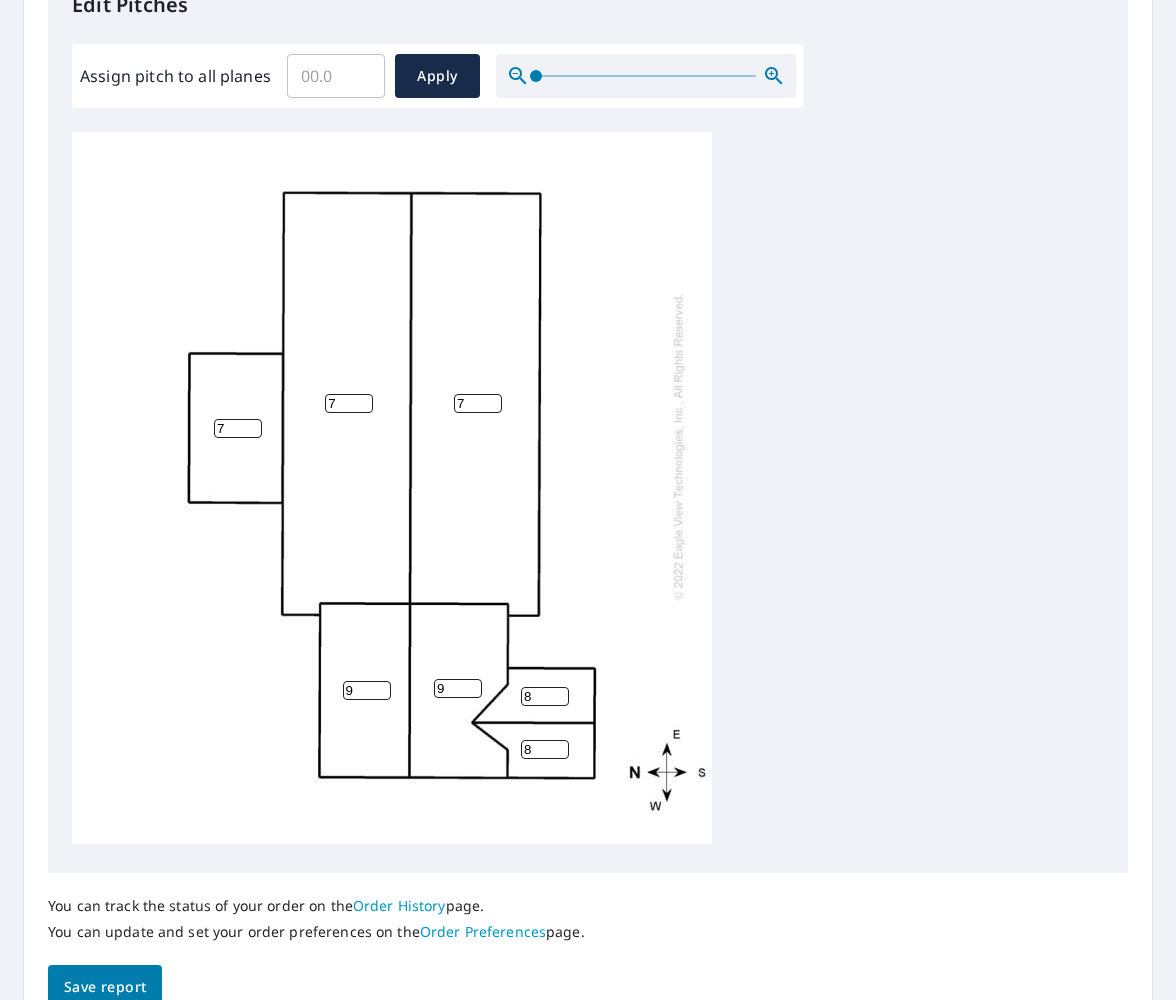 type on "8" 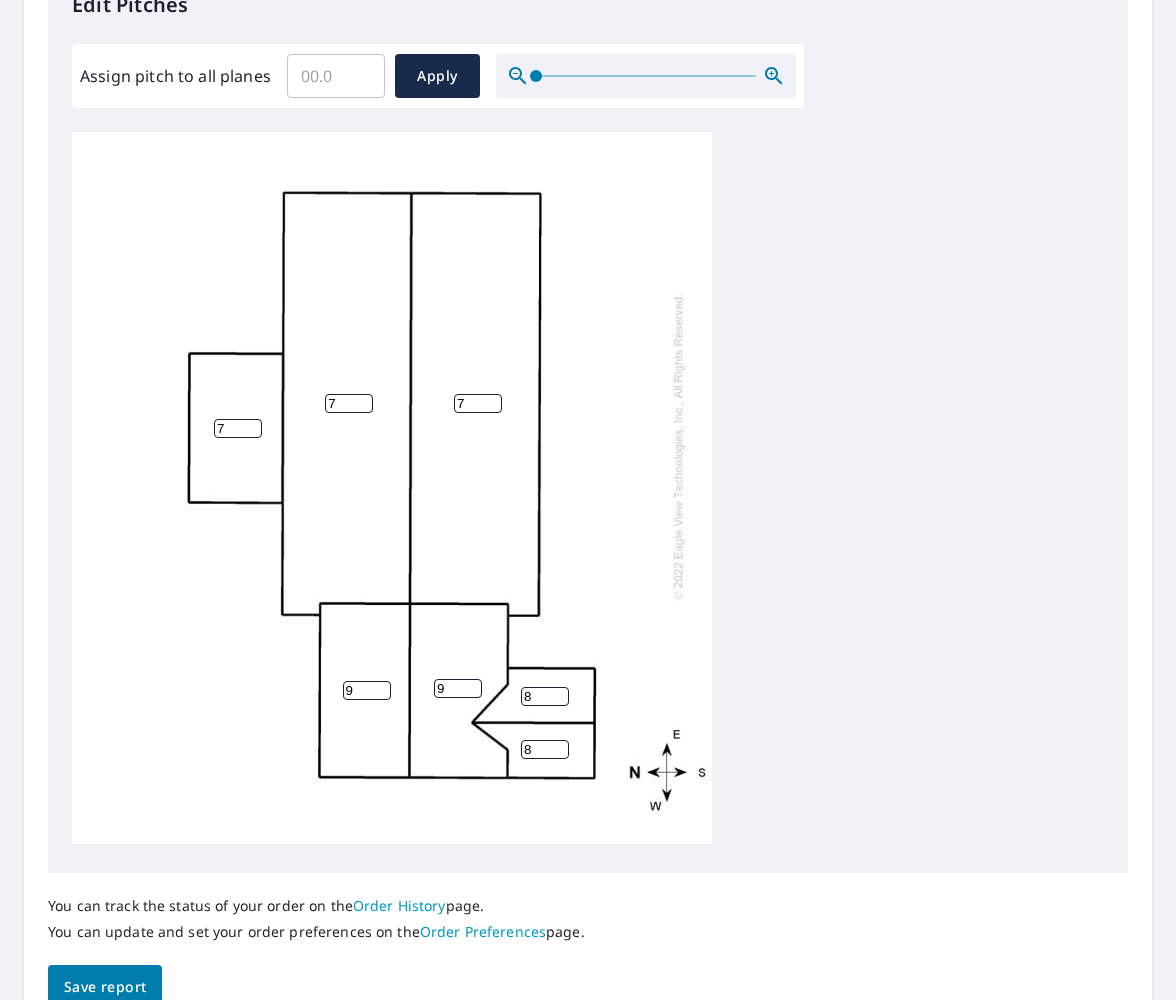 scroll, scrollTop: 0, scrollLeft: 0, axis: both 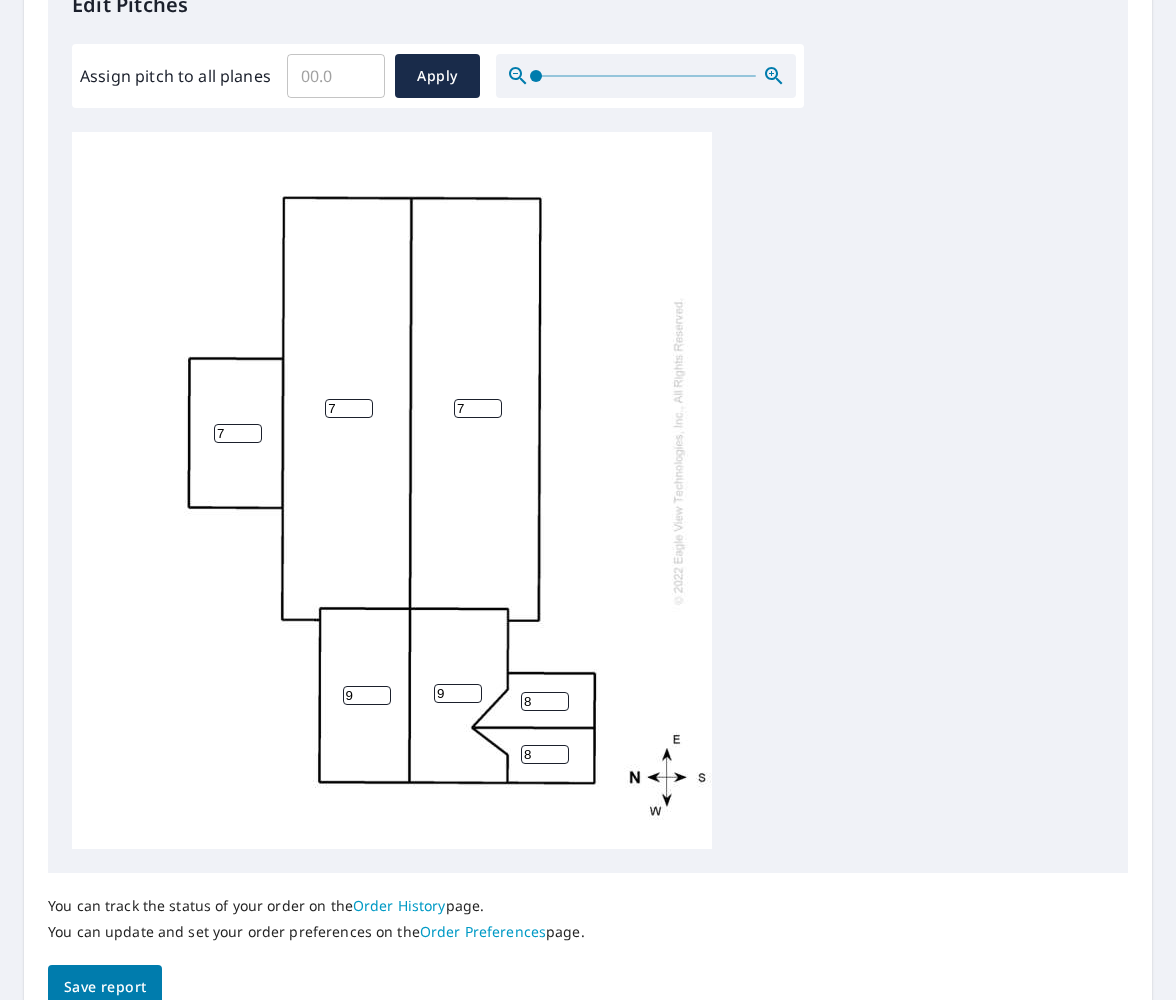click on "Assign pitch to all planes" at bounding box center [336, 76] 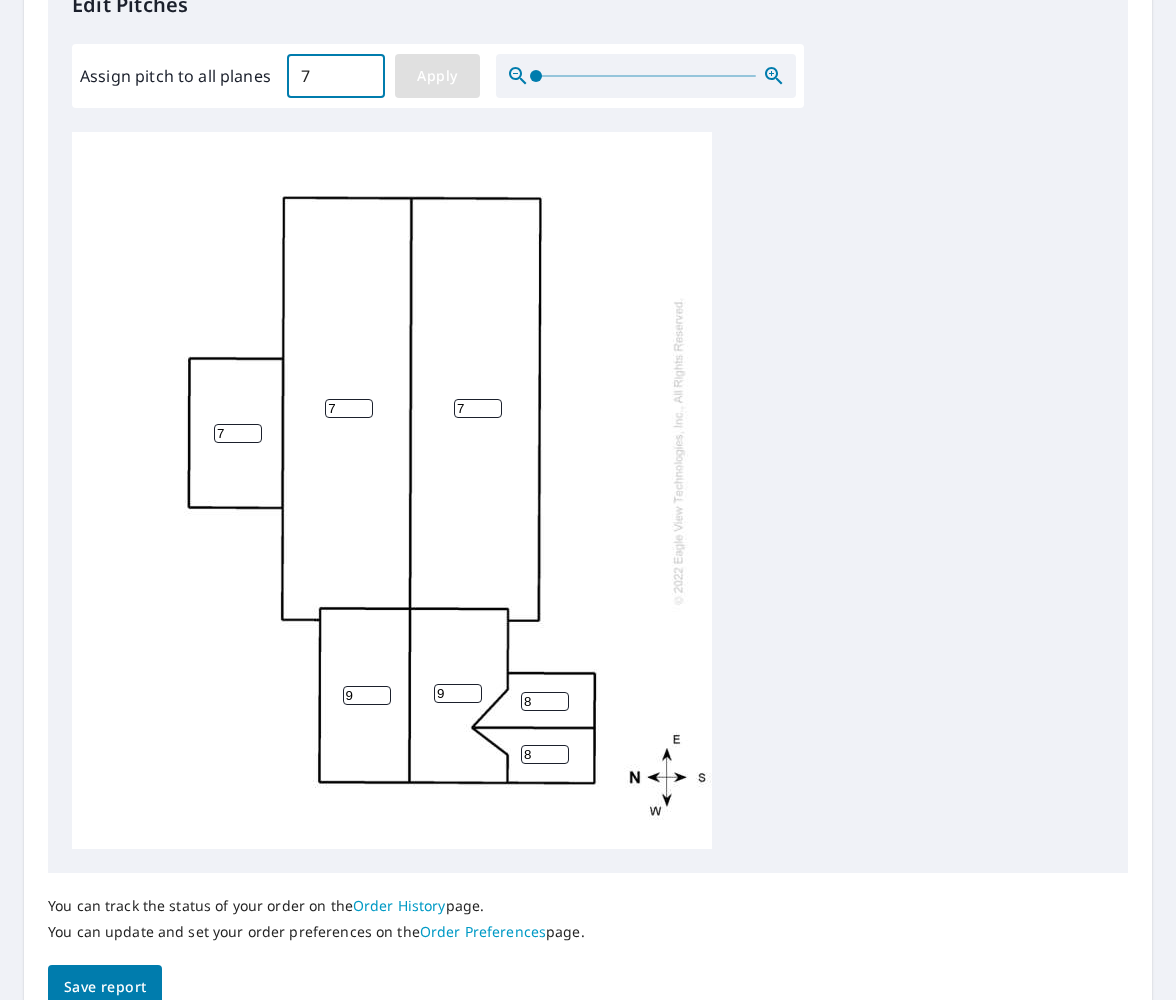 type on "7" 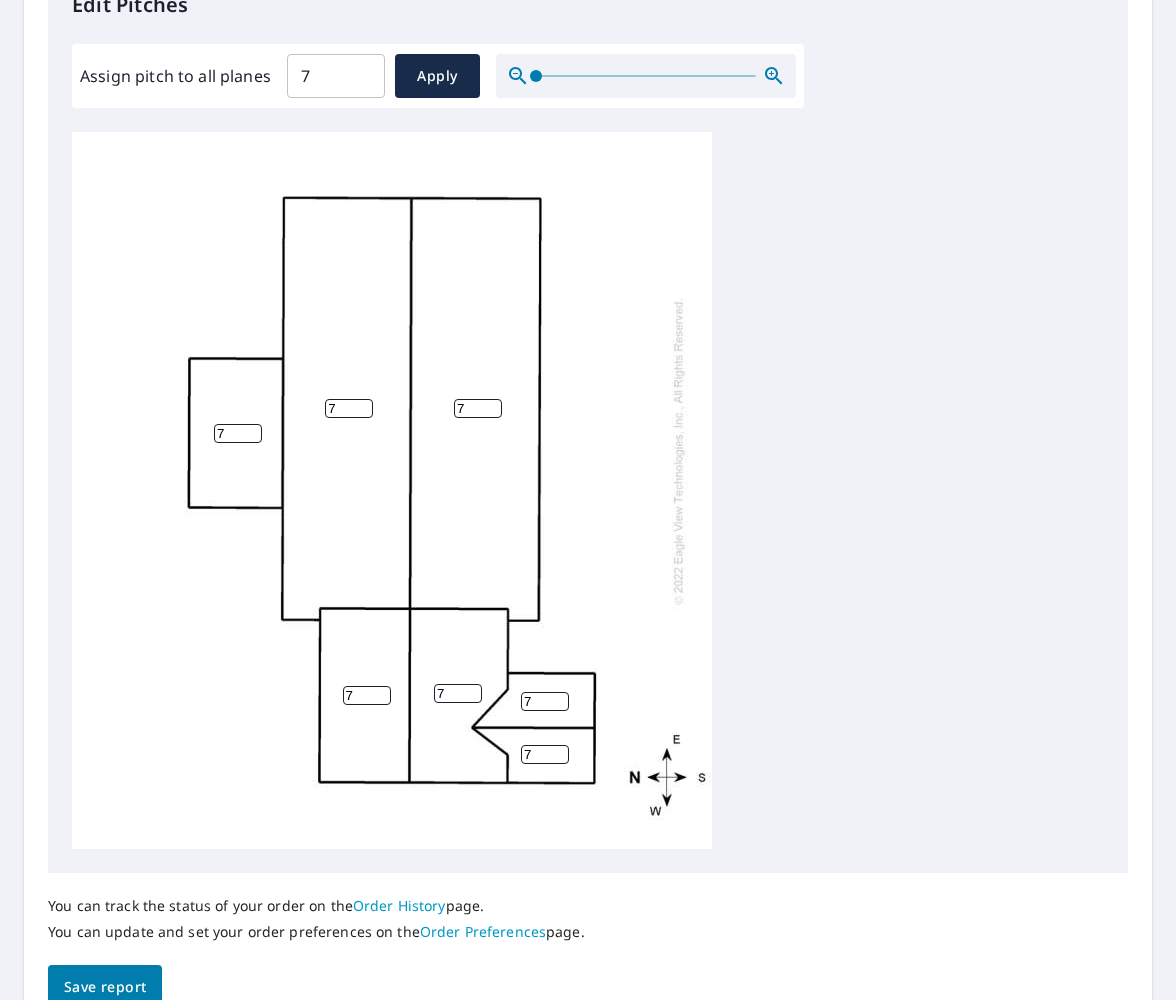 click on "7" at bounding box center [336, 76] 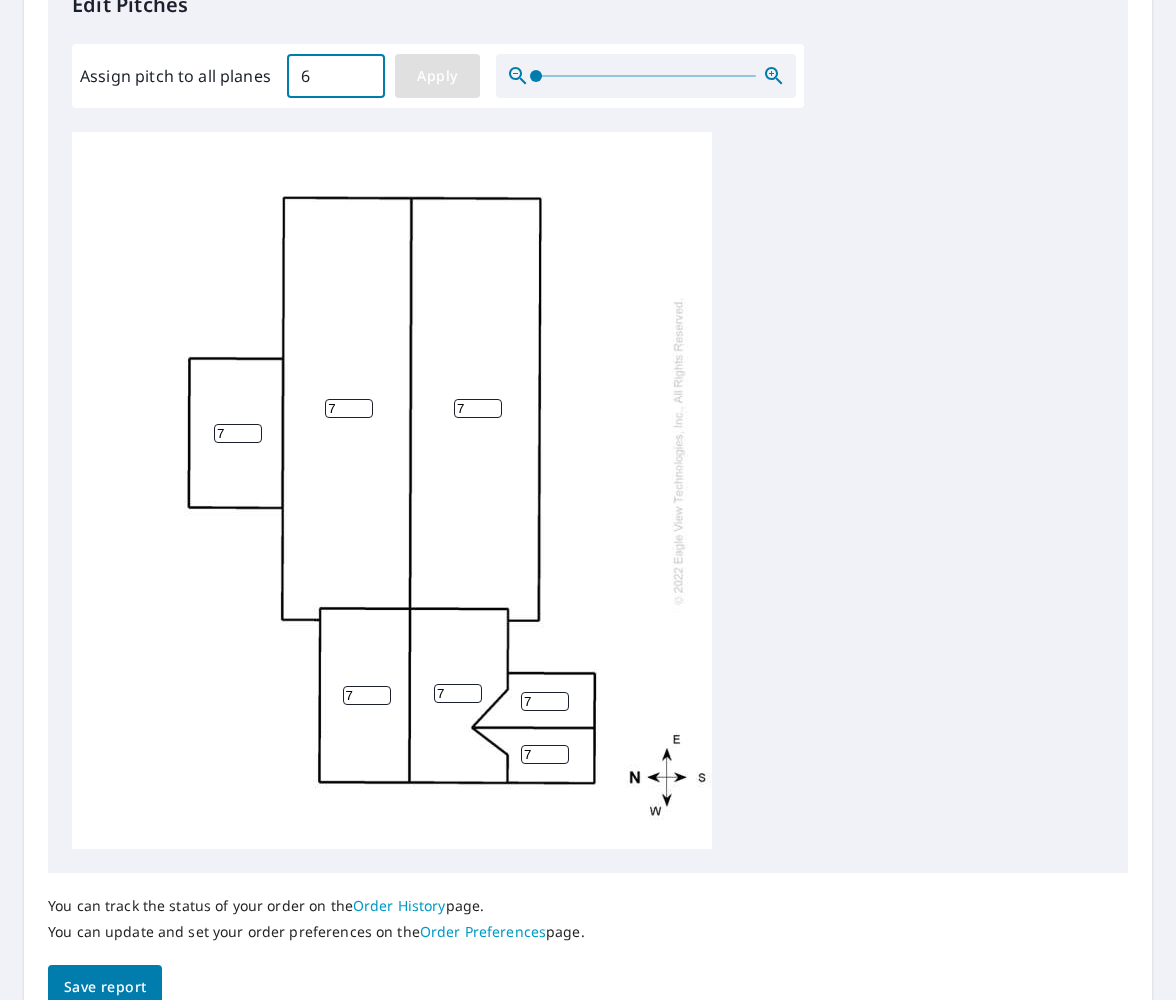 type on "6" 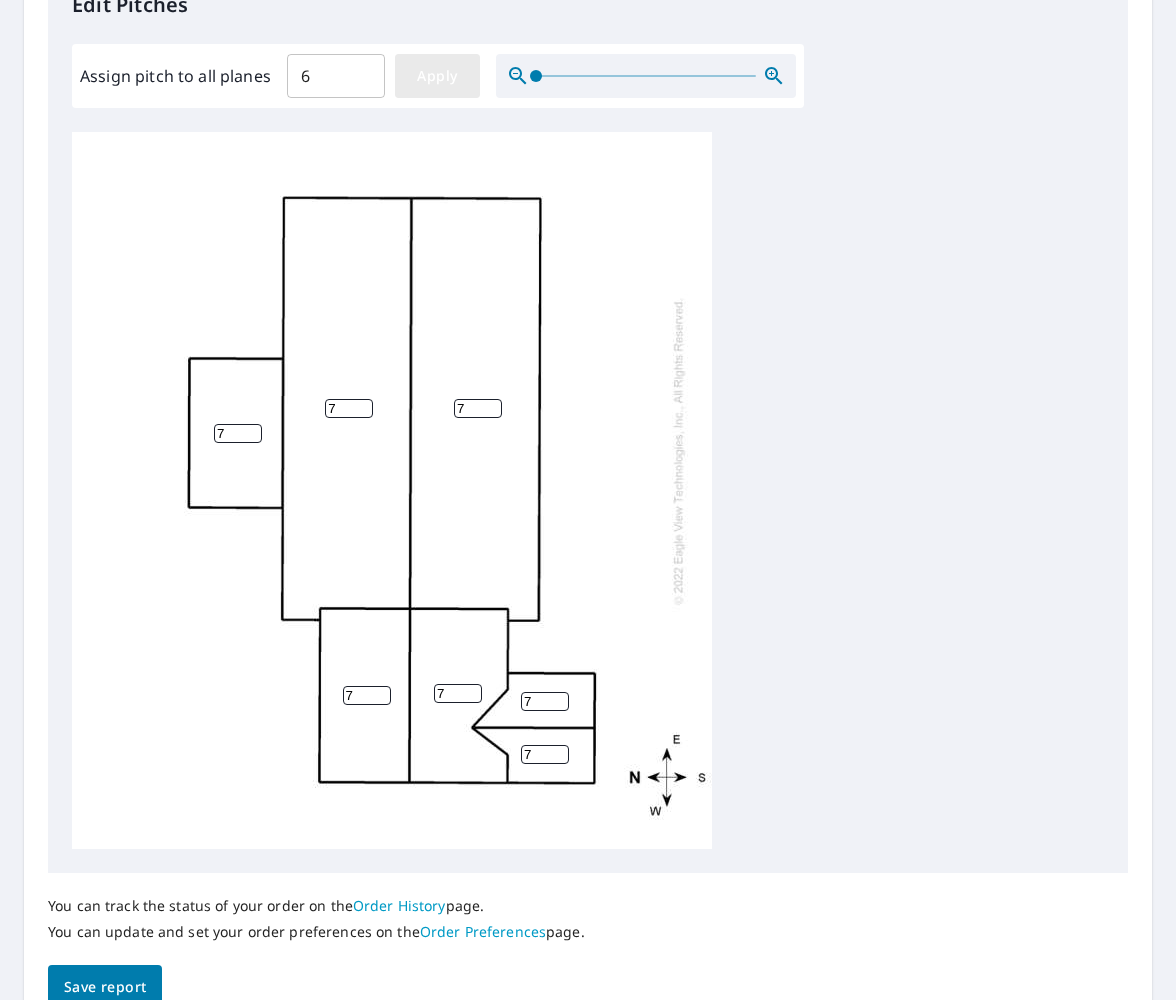 click on "Apply" at bounding box center (437, 76) 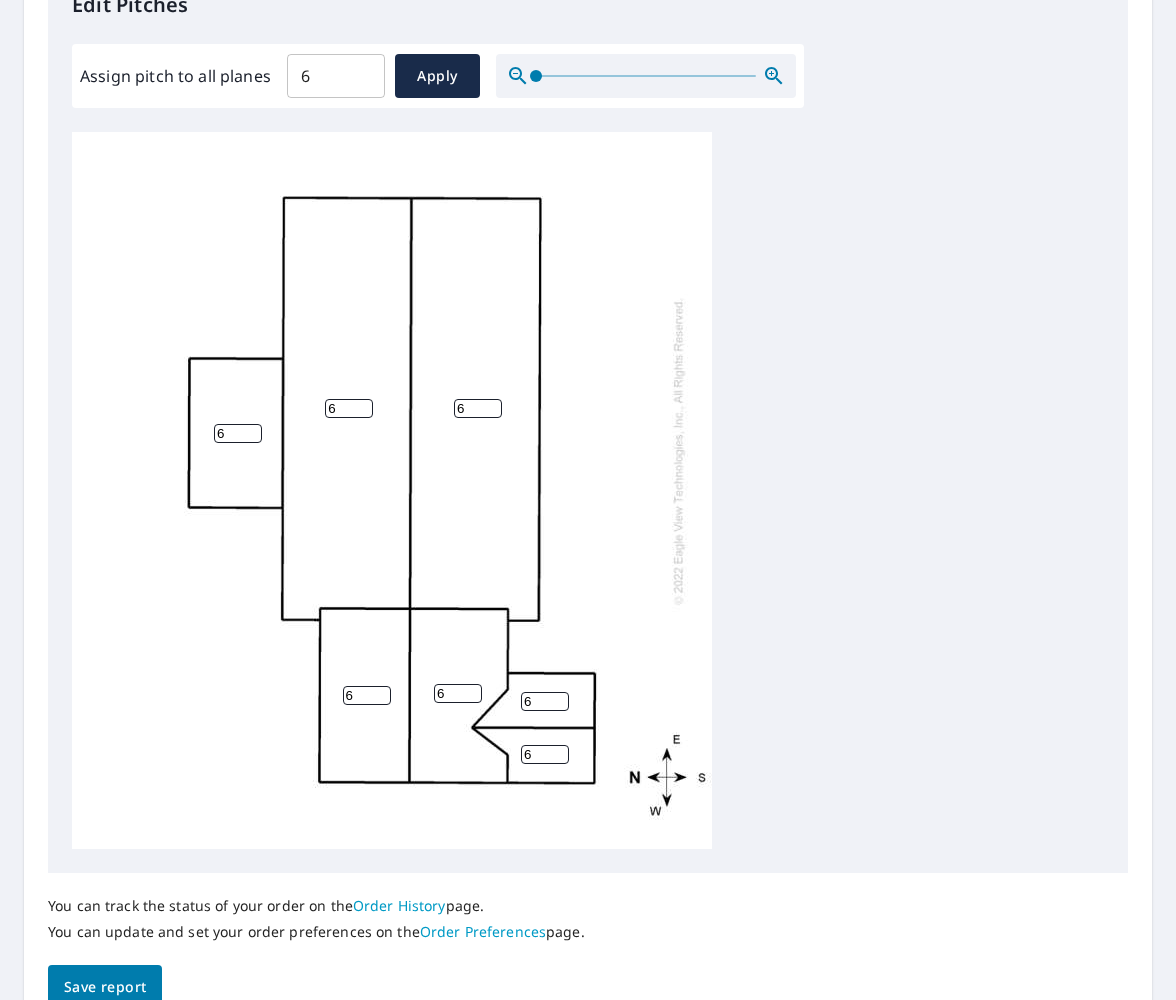 drag, startPoint x: 327, startPoint y: 87, endPoint x: 332, endPoint y: 75, distance: 13 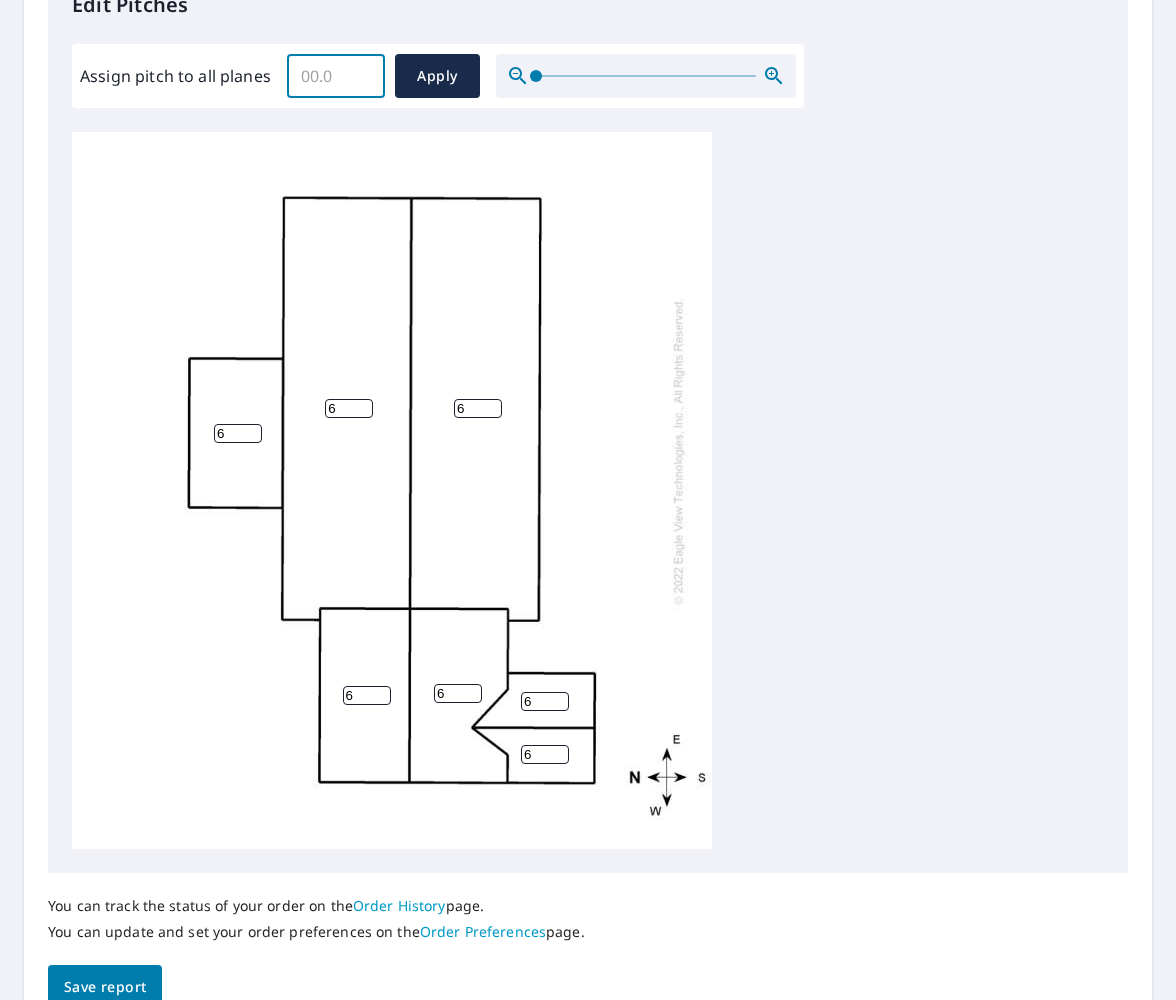 type 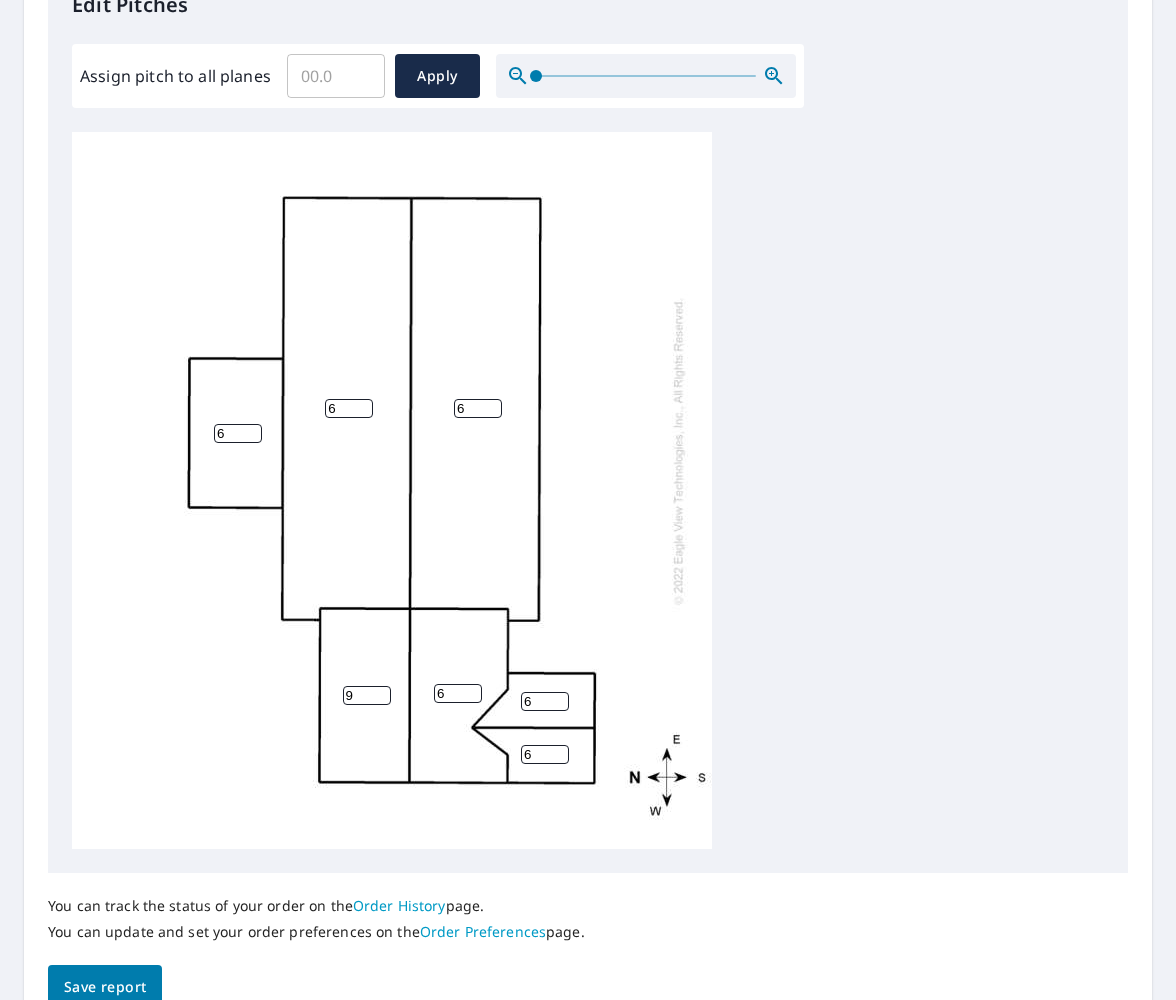 type on "9" 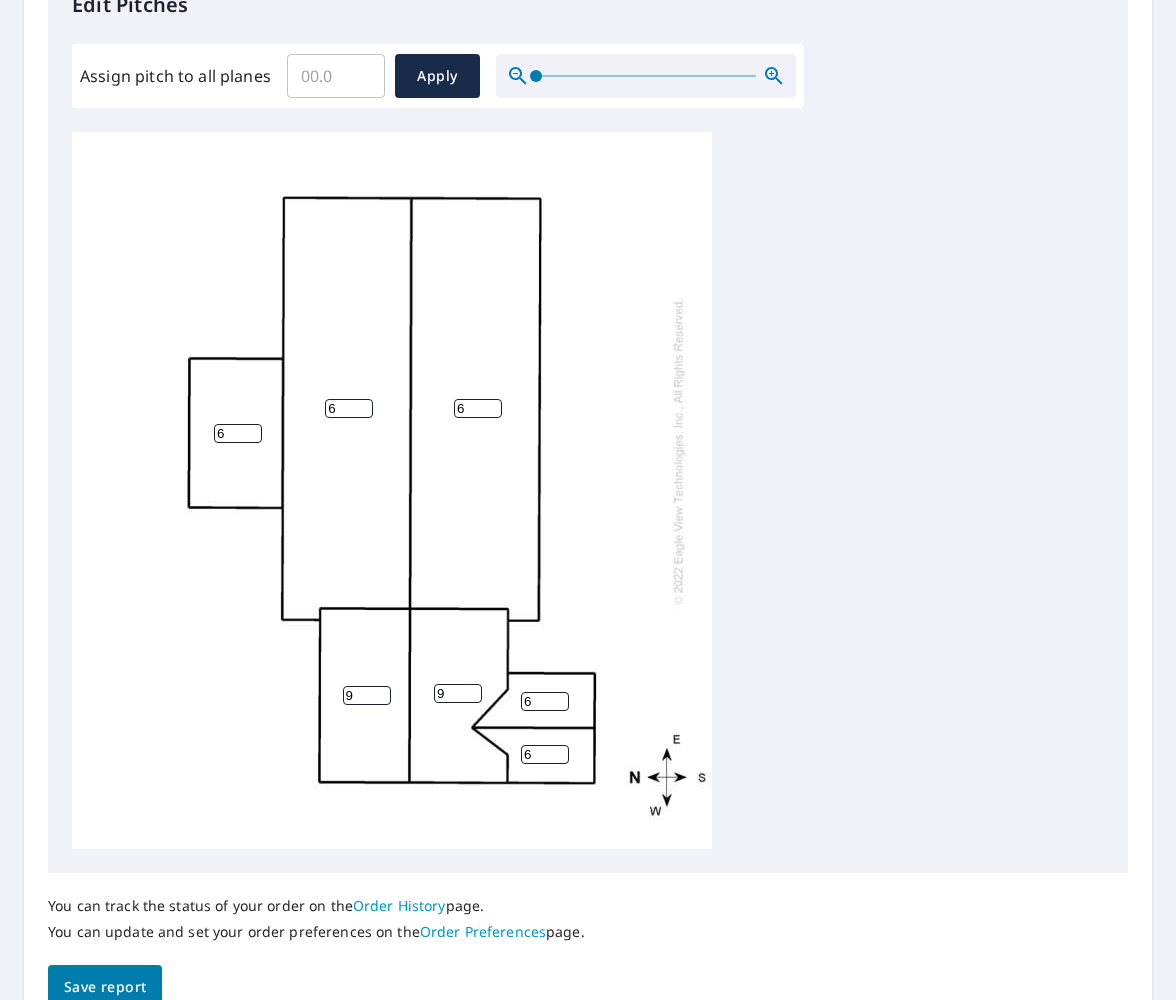 type on "9" 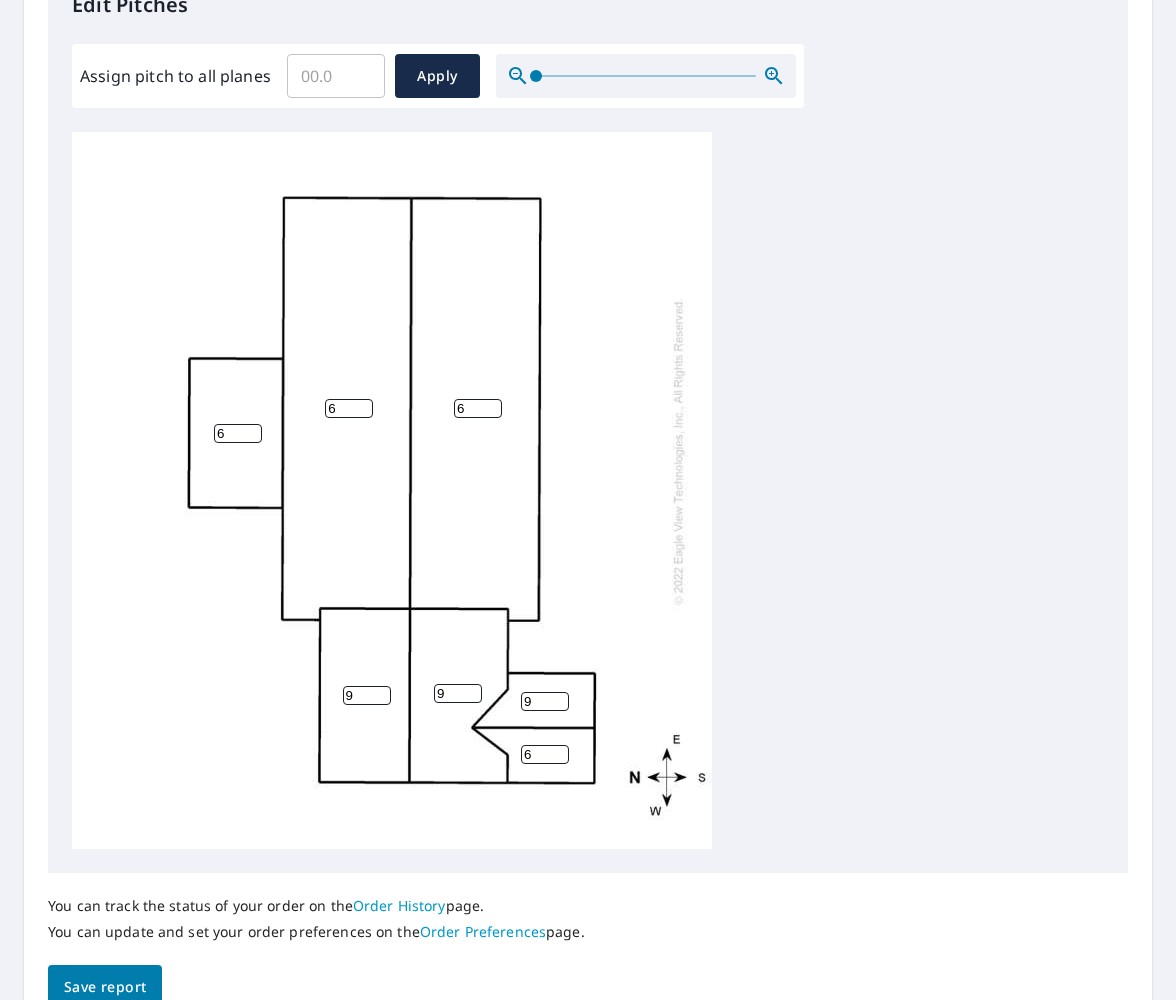 type on "9" 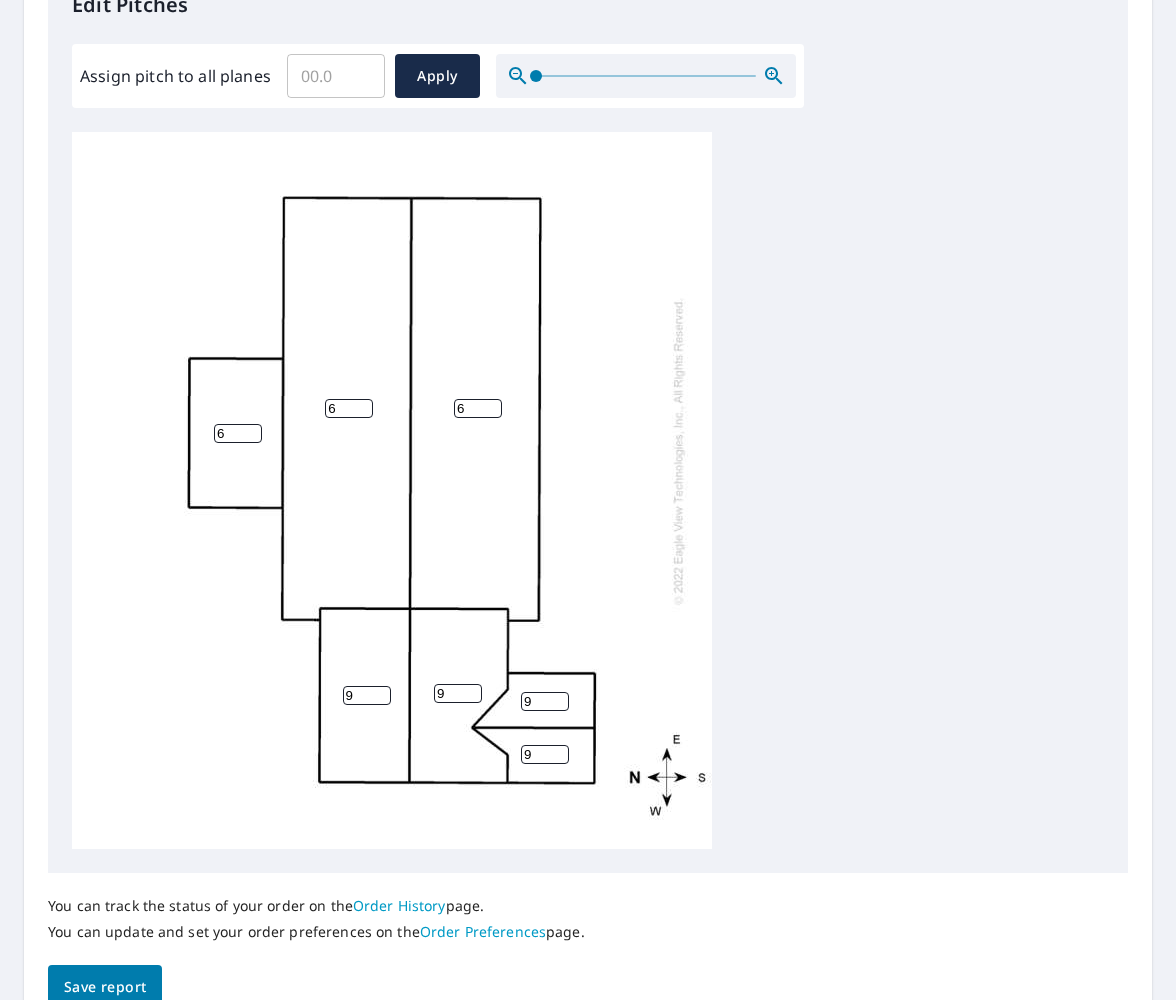 type on "9" 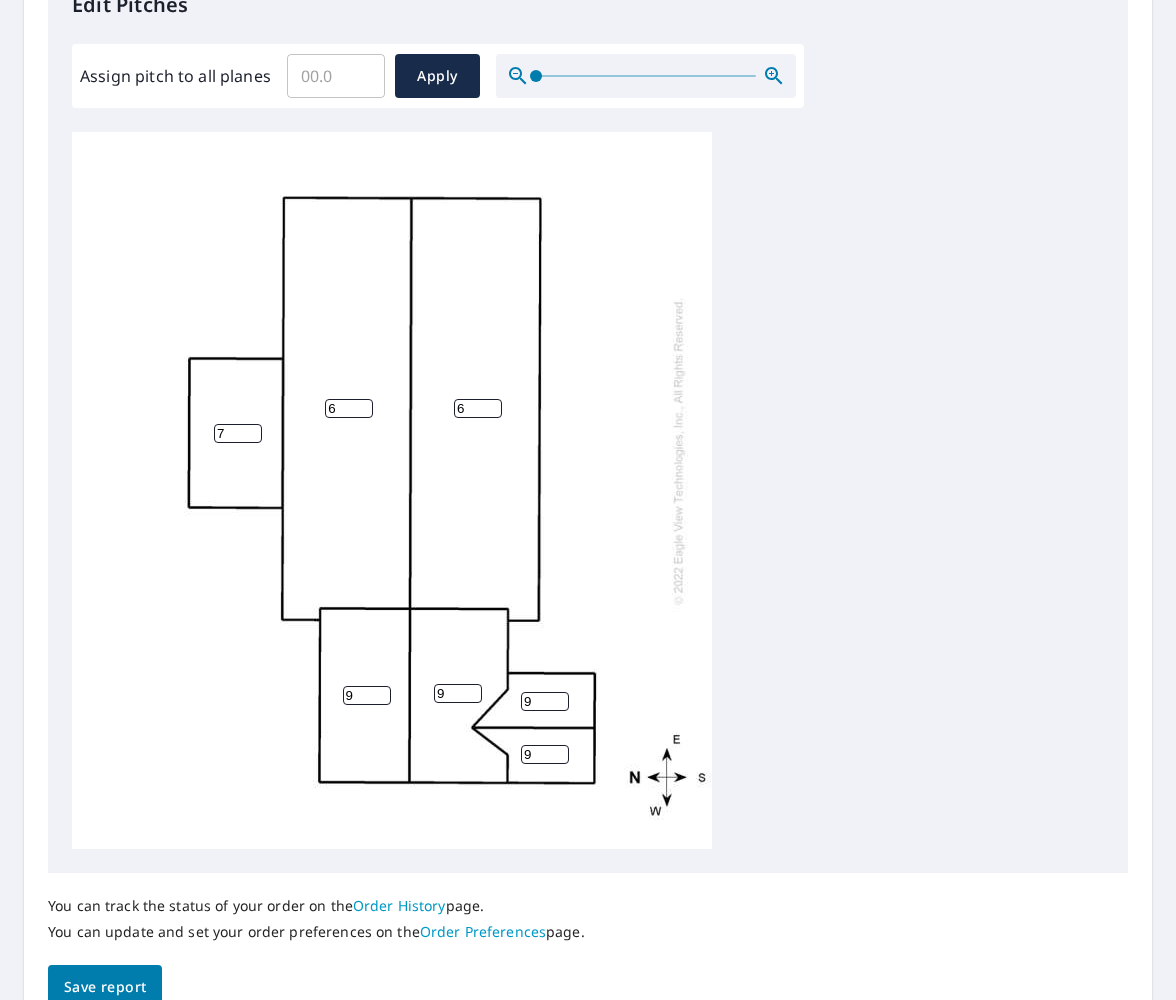 type on "7" 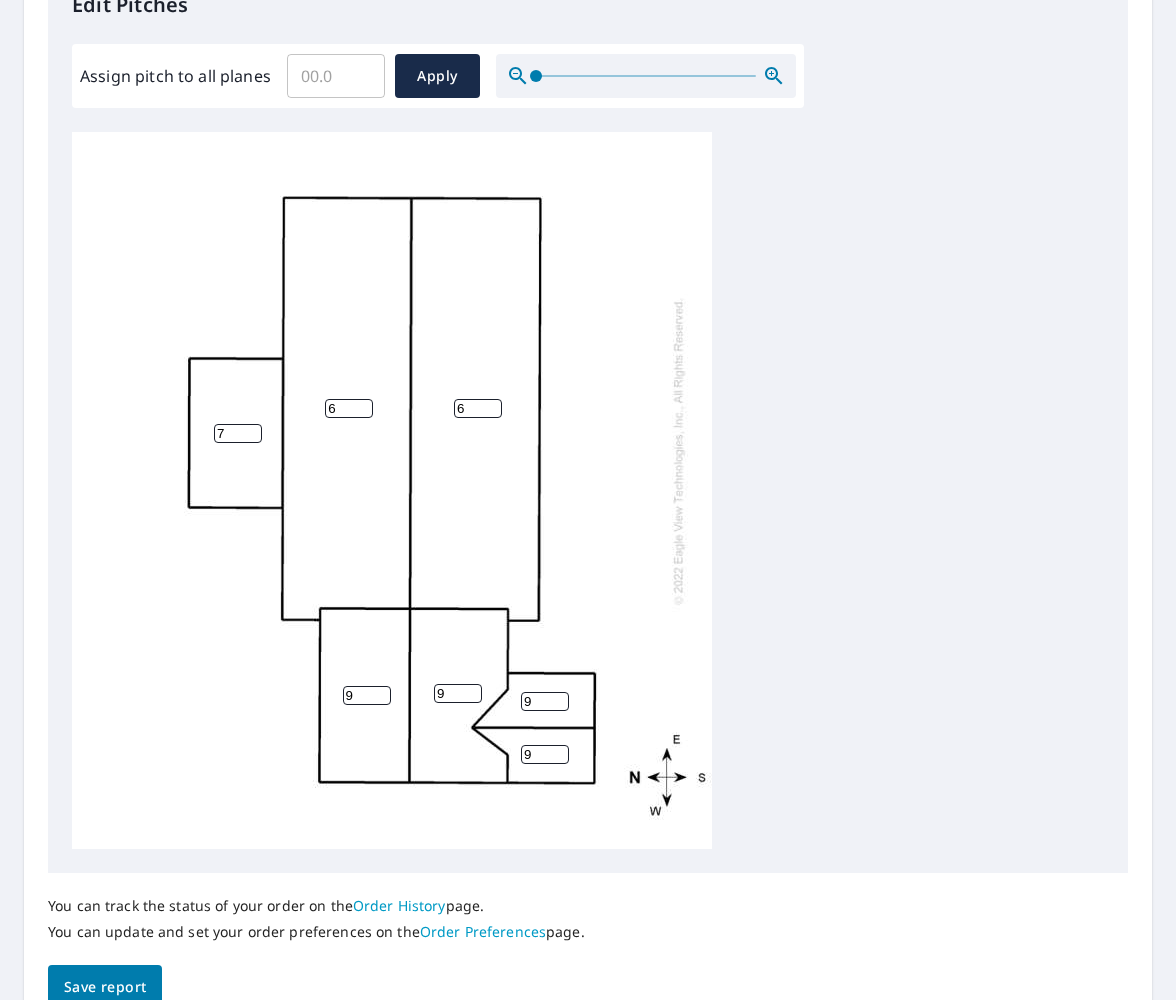 click on "6" at bounding box center (349, 408) 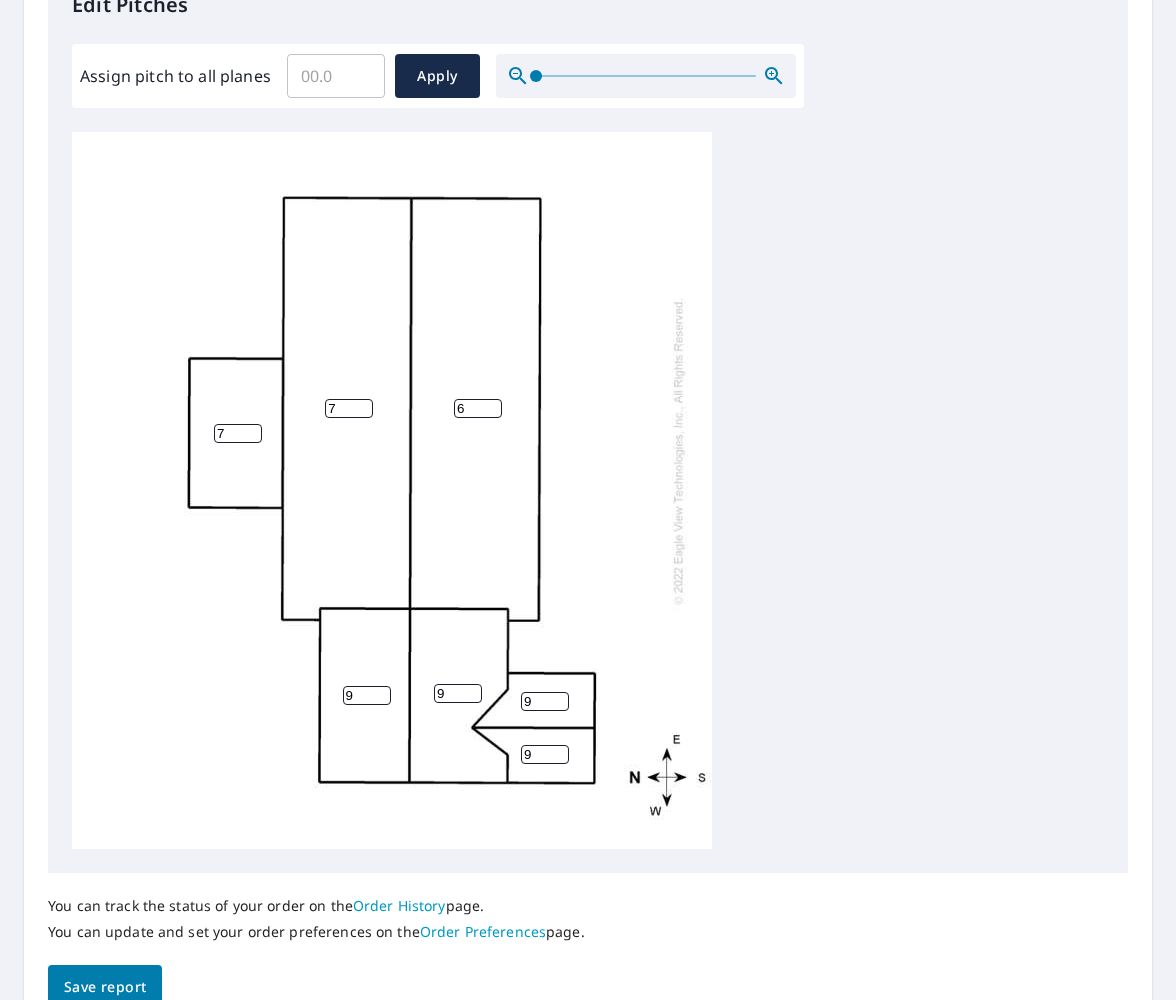 type on "7" 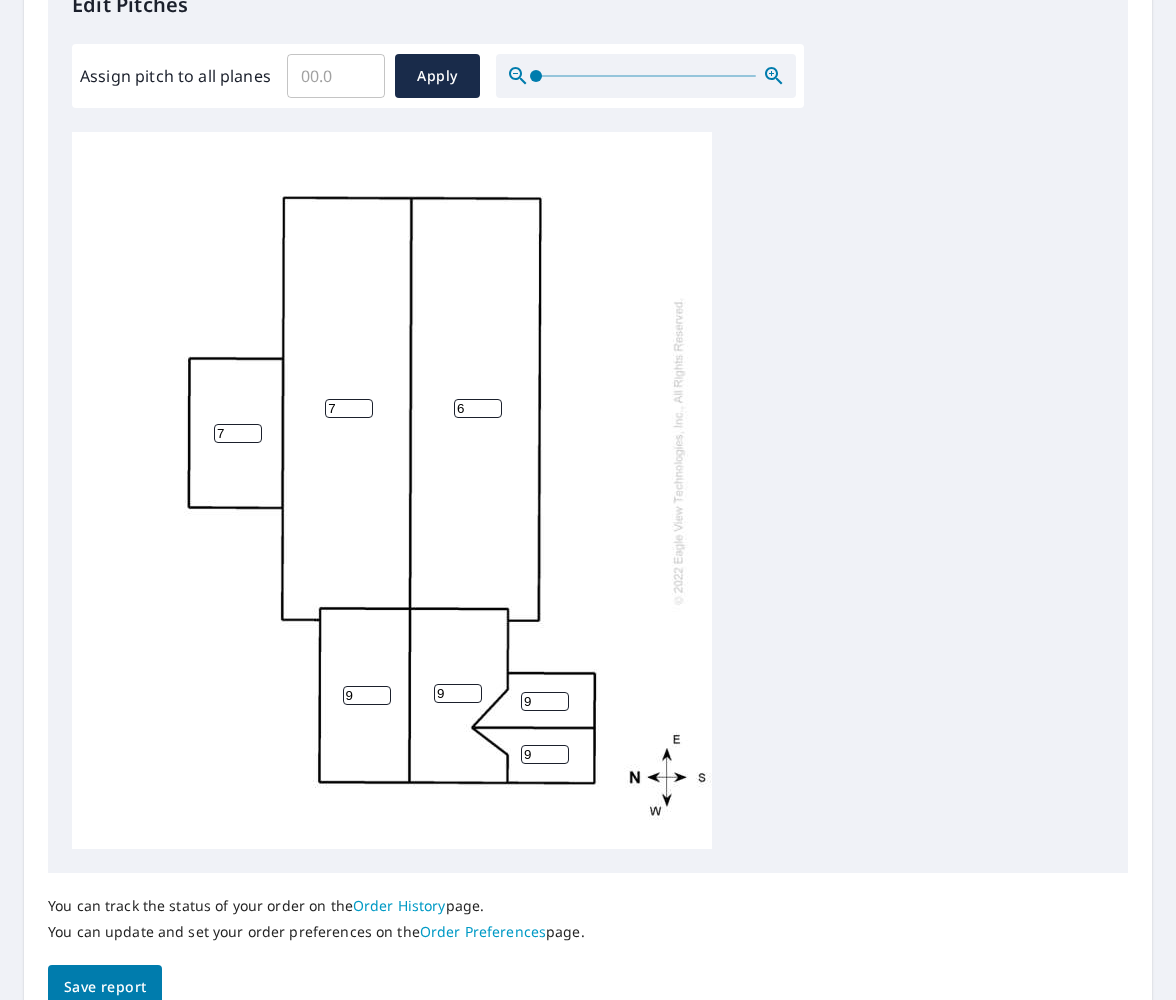 click on "6" at bounding box center (478, 408) 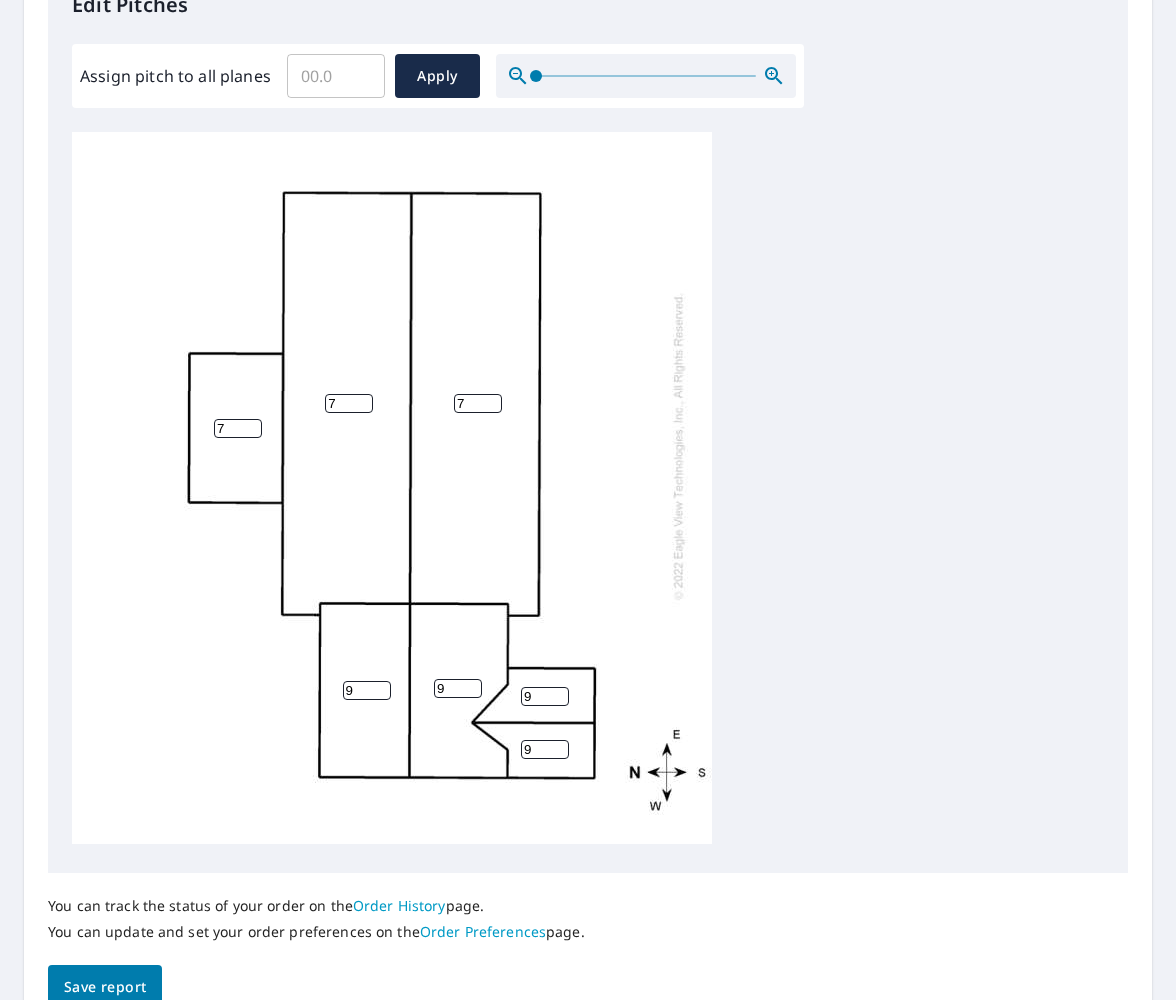 scroll, scrollTop: 19, scrollLeft: 0, axis: vertical 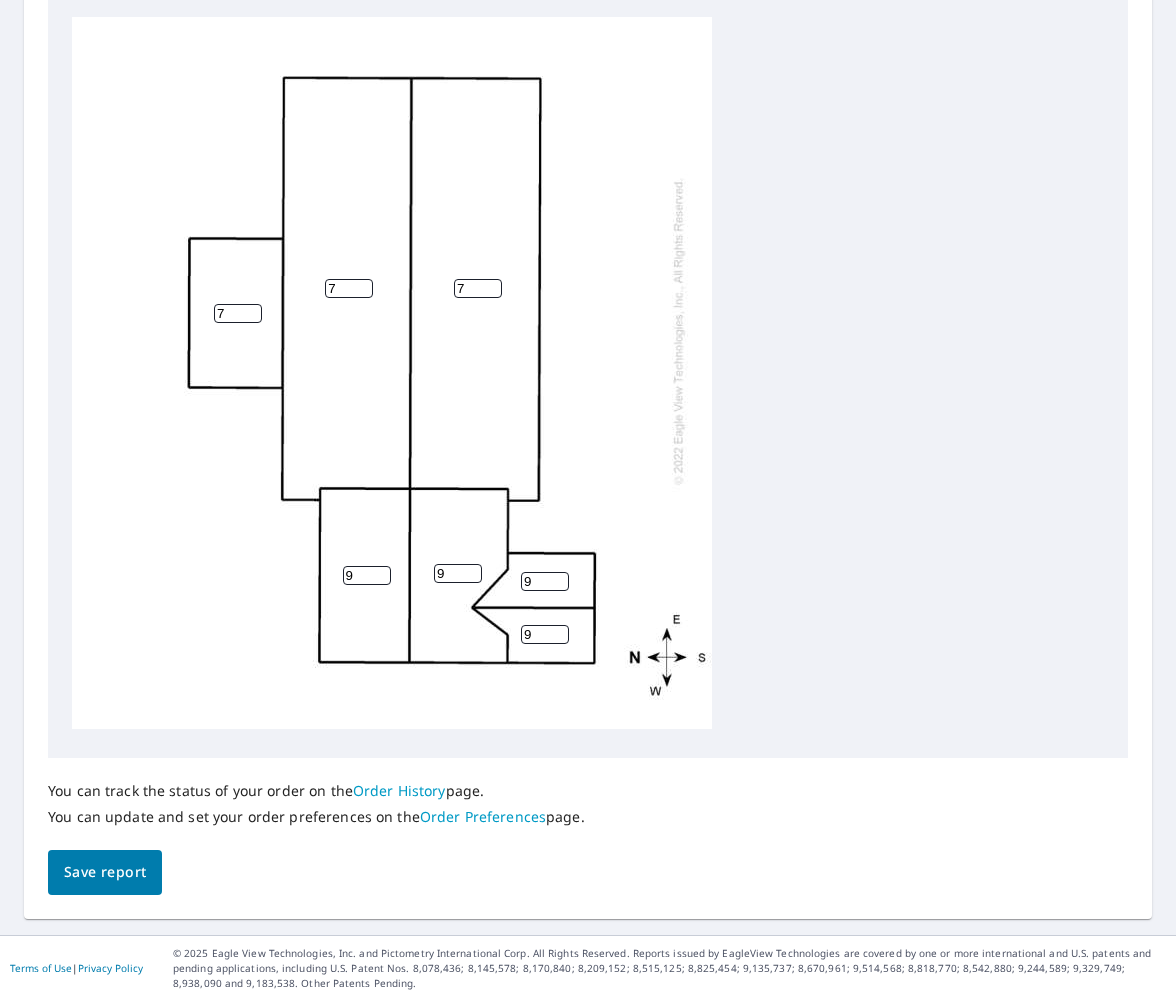 type on "7" 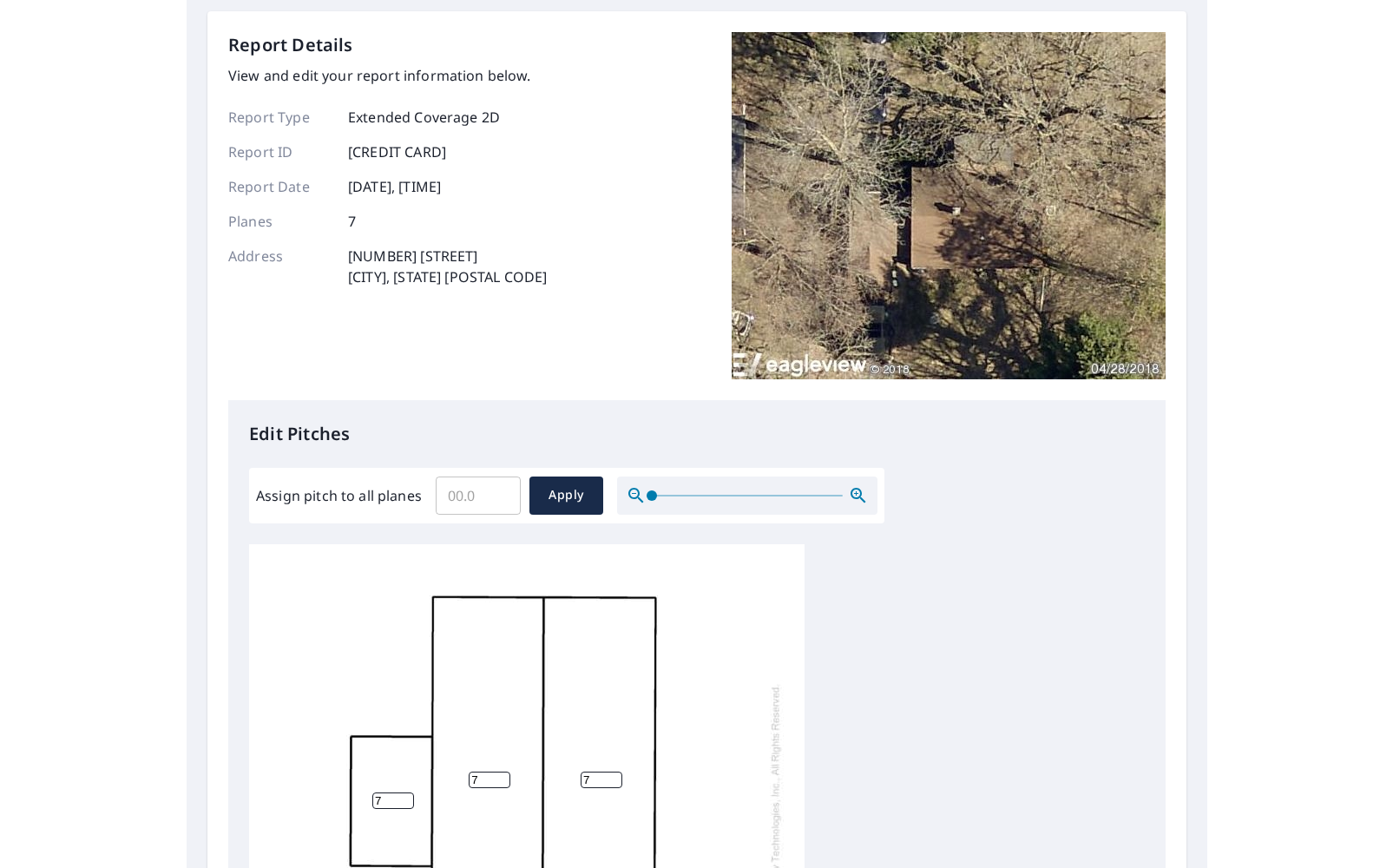 scroll, scrollTop: 0, scrollLeft: 0, axis: both 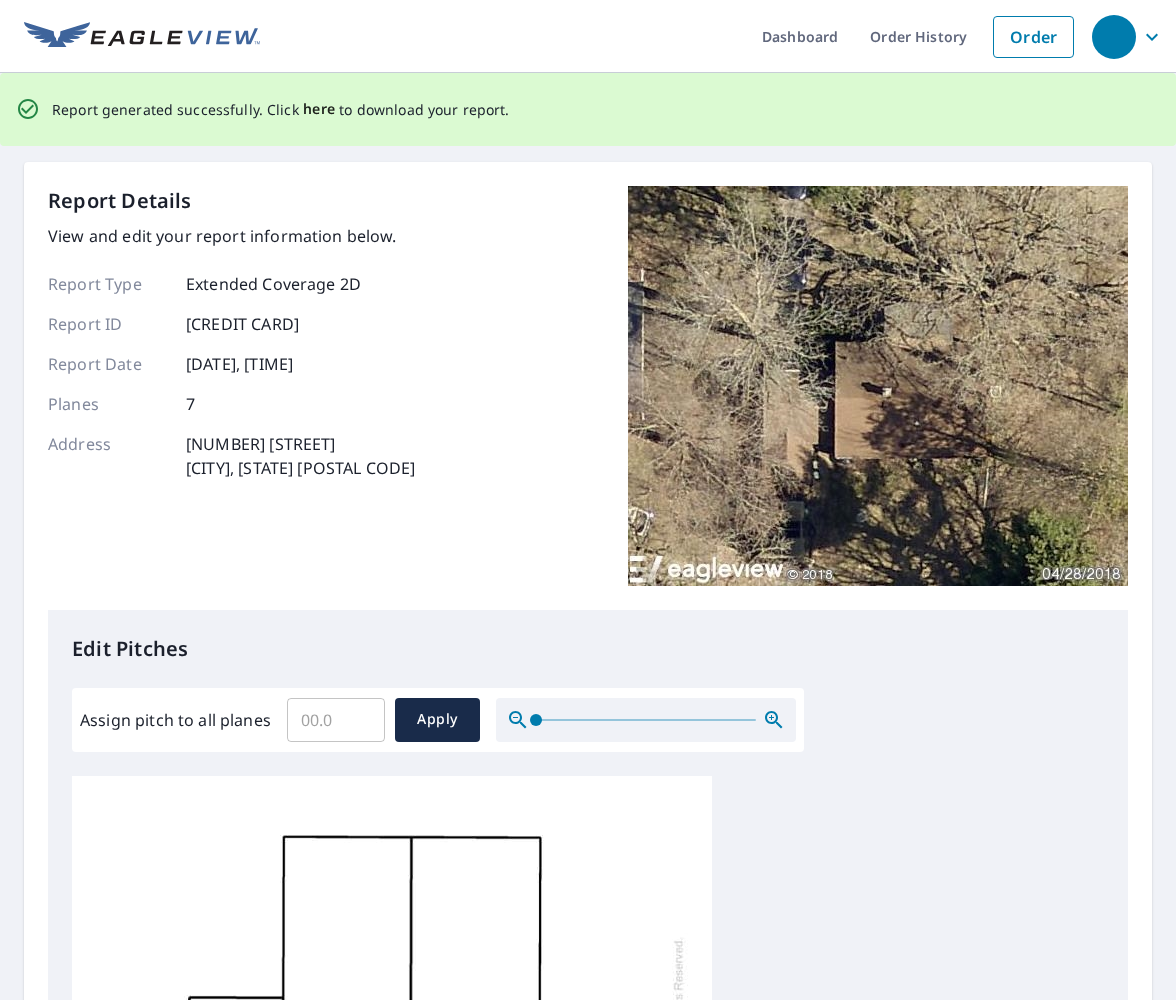 click on "here" at bounding box center [319, 109] 